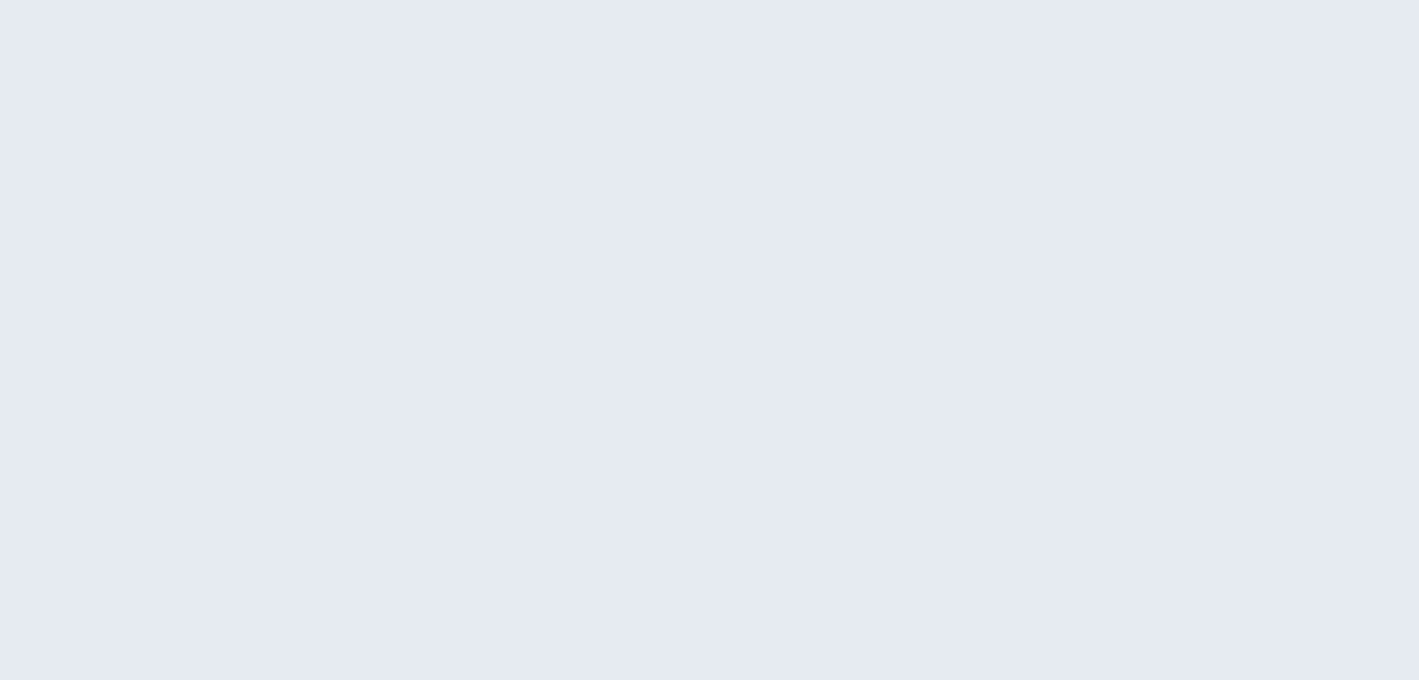 scroll, scrollTop: 0, scrollLeft: 0, axis: both 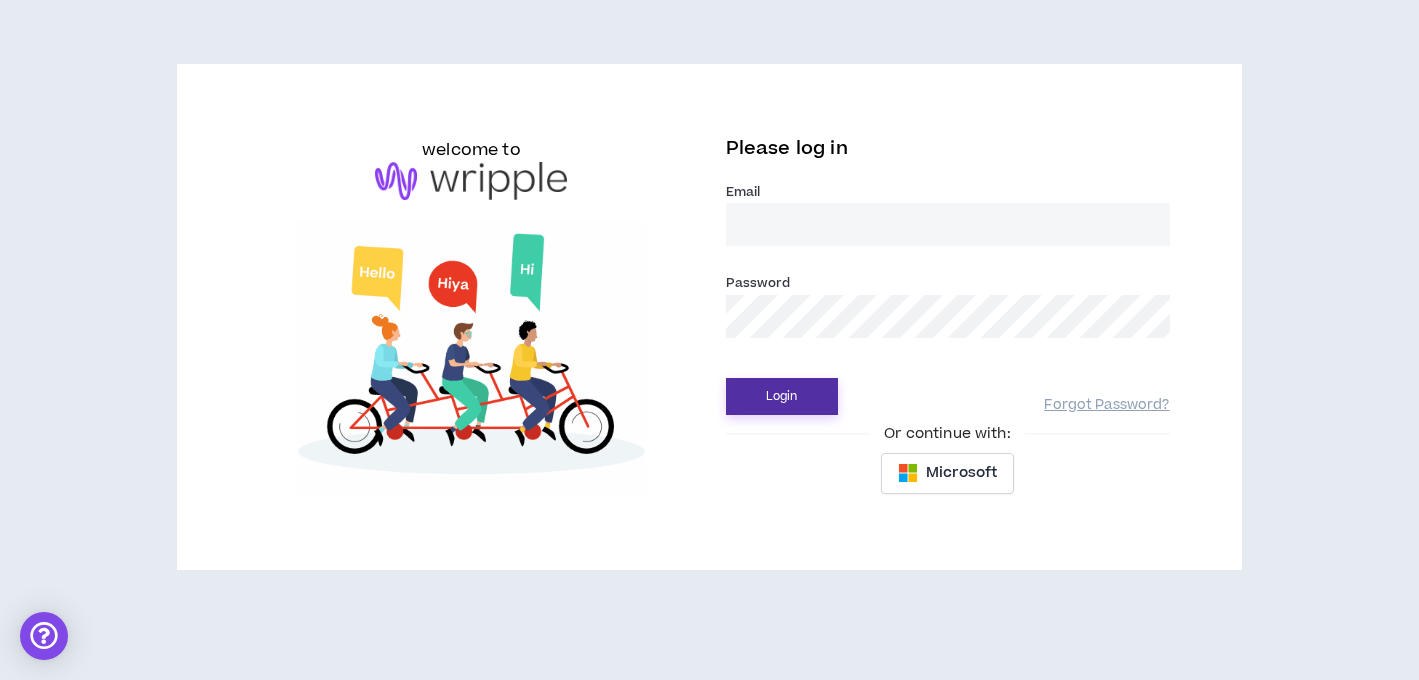 click on "Login" at bounding box center [782, 396] 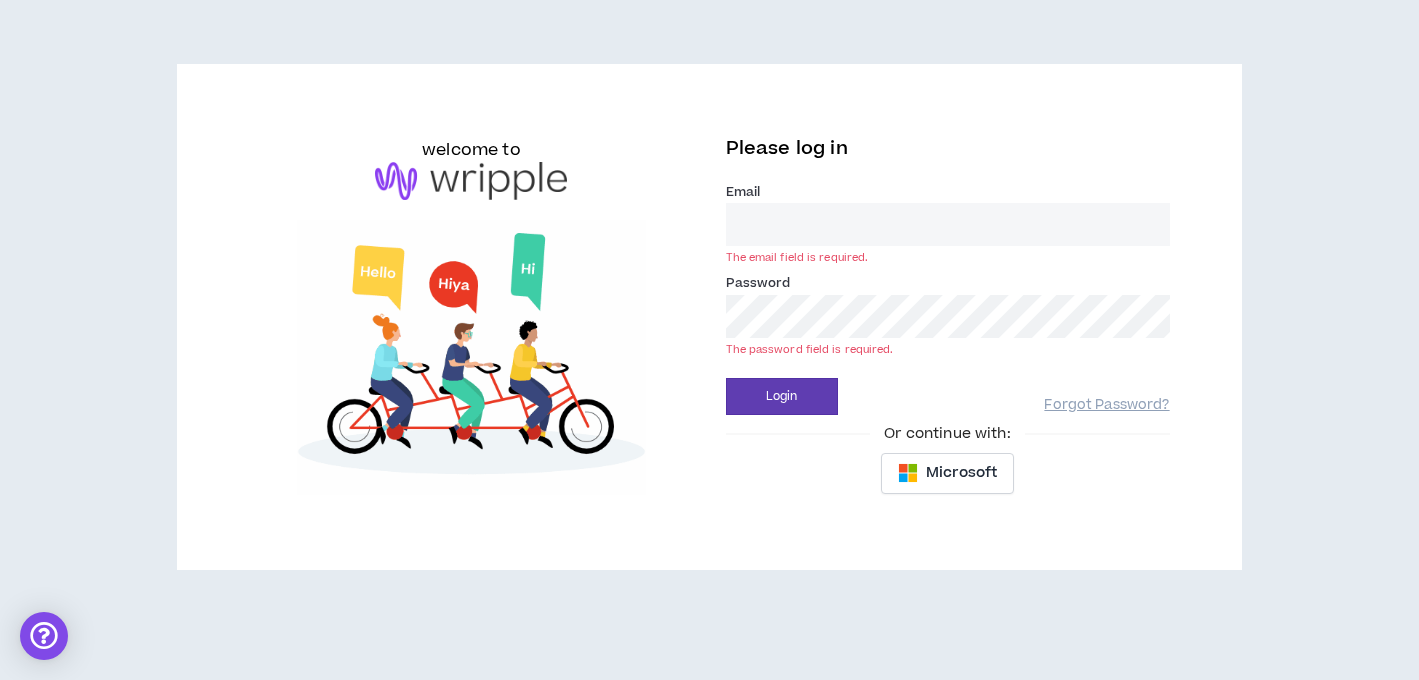 click on "Email  *" at bounding box center (948, 224) 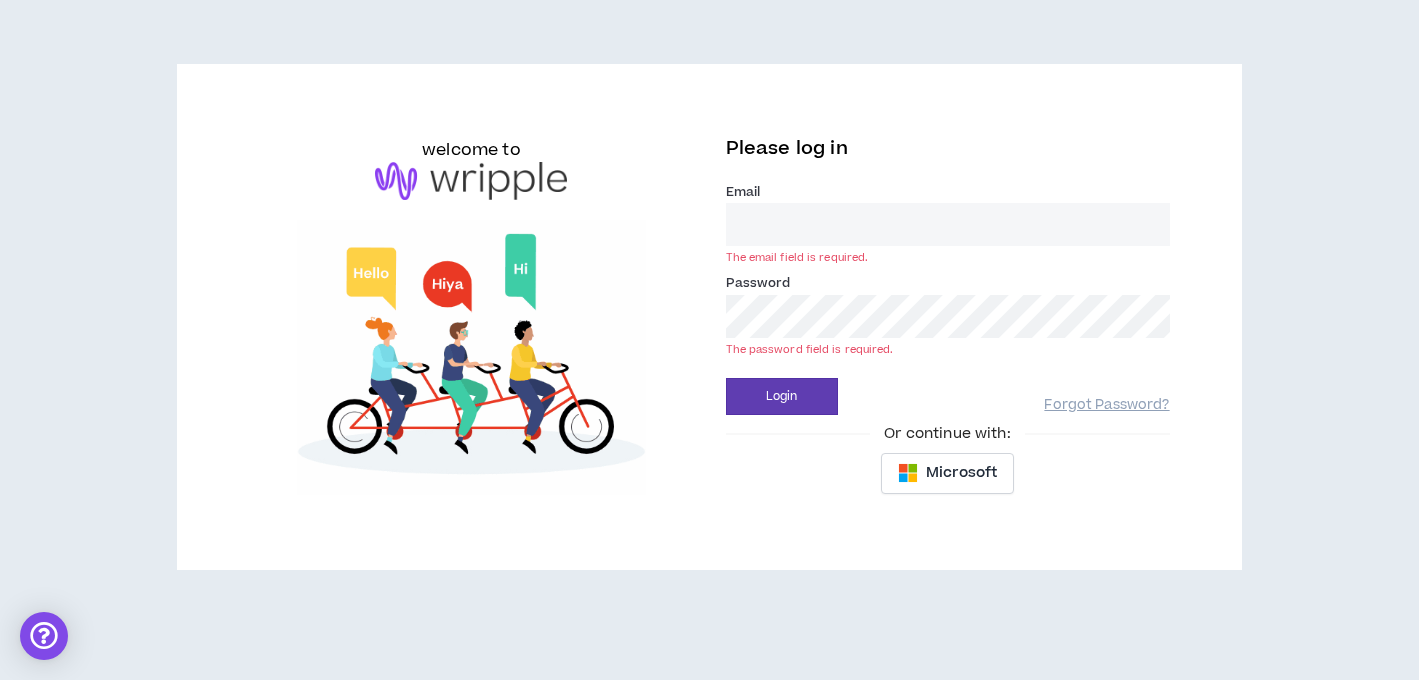 type on "[EMAIL_ADDRESS][DOMAIN_NAME]" 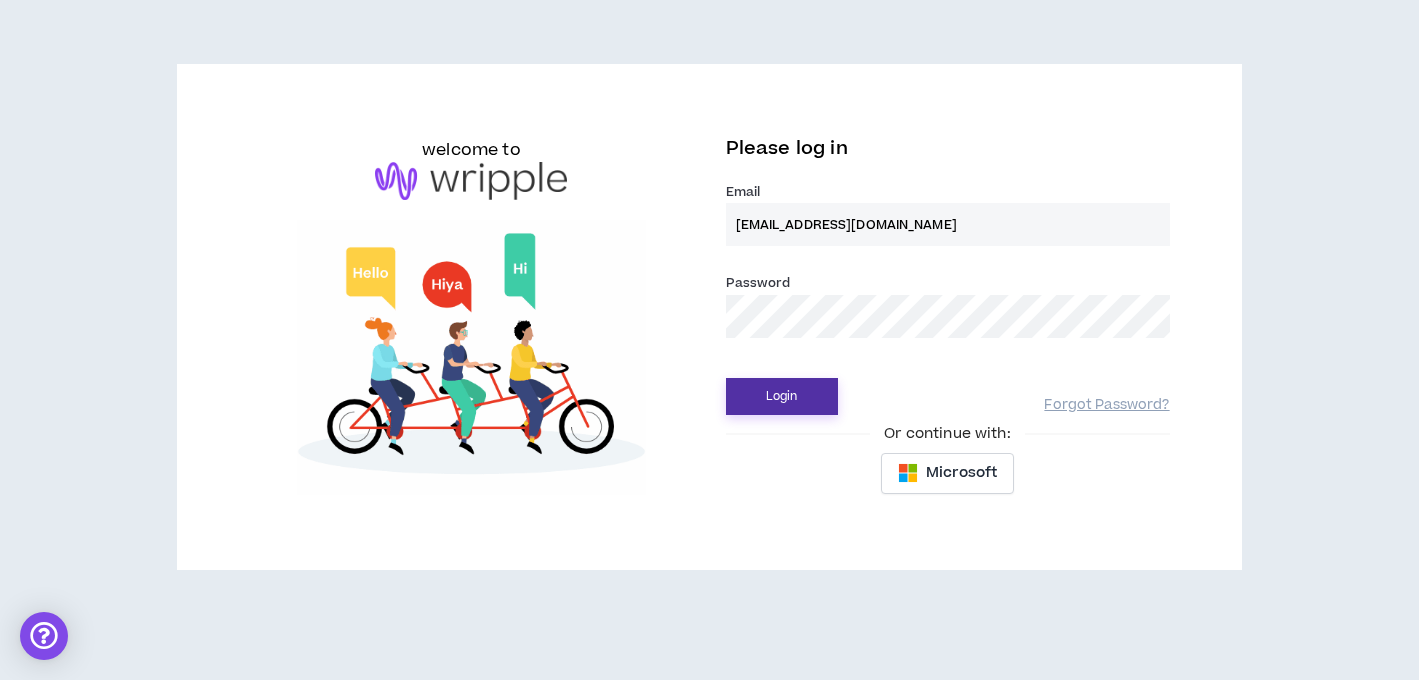 click on "Login" at bounding box center [782, 396] 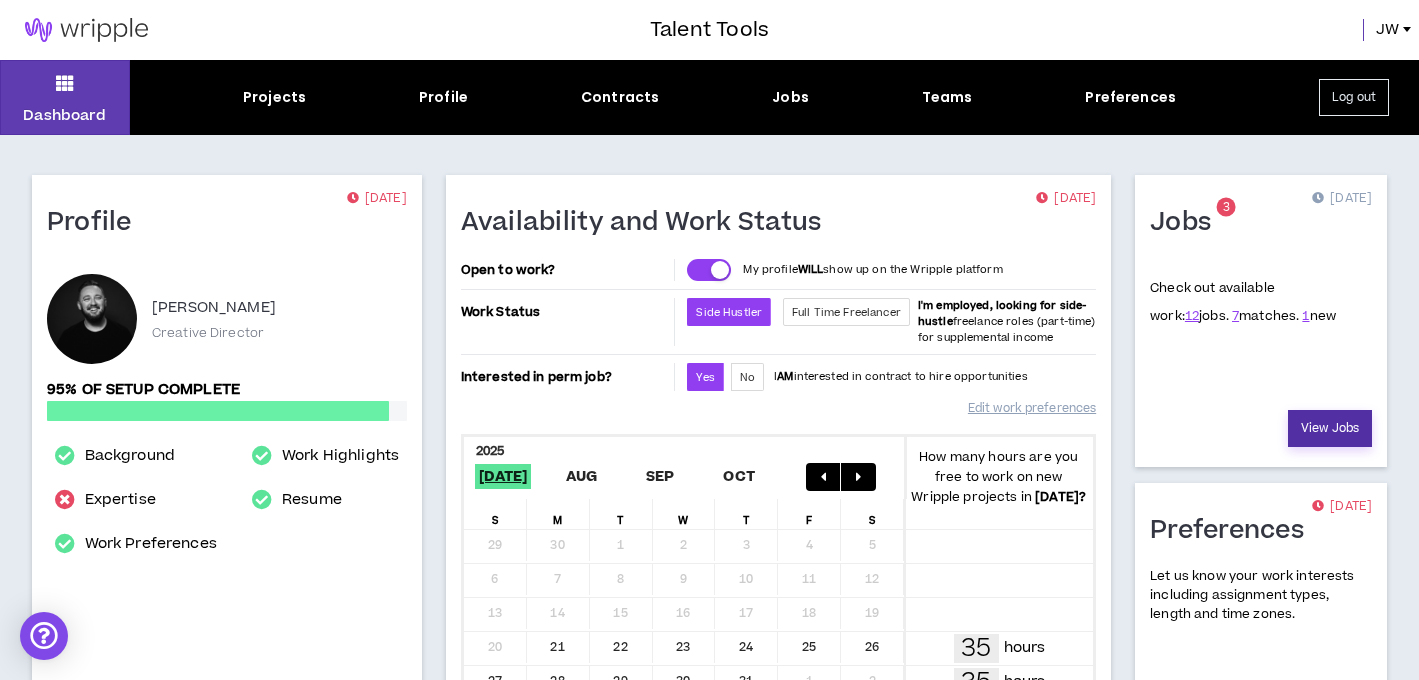 click on "View Jobs" at bounding box center [1330, 428] 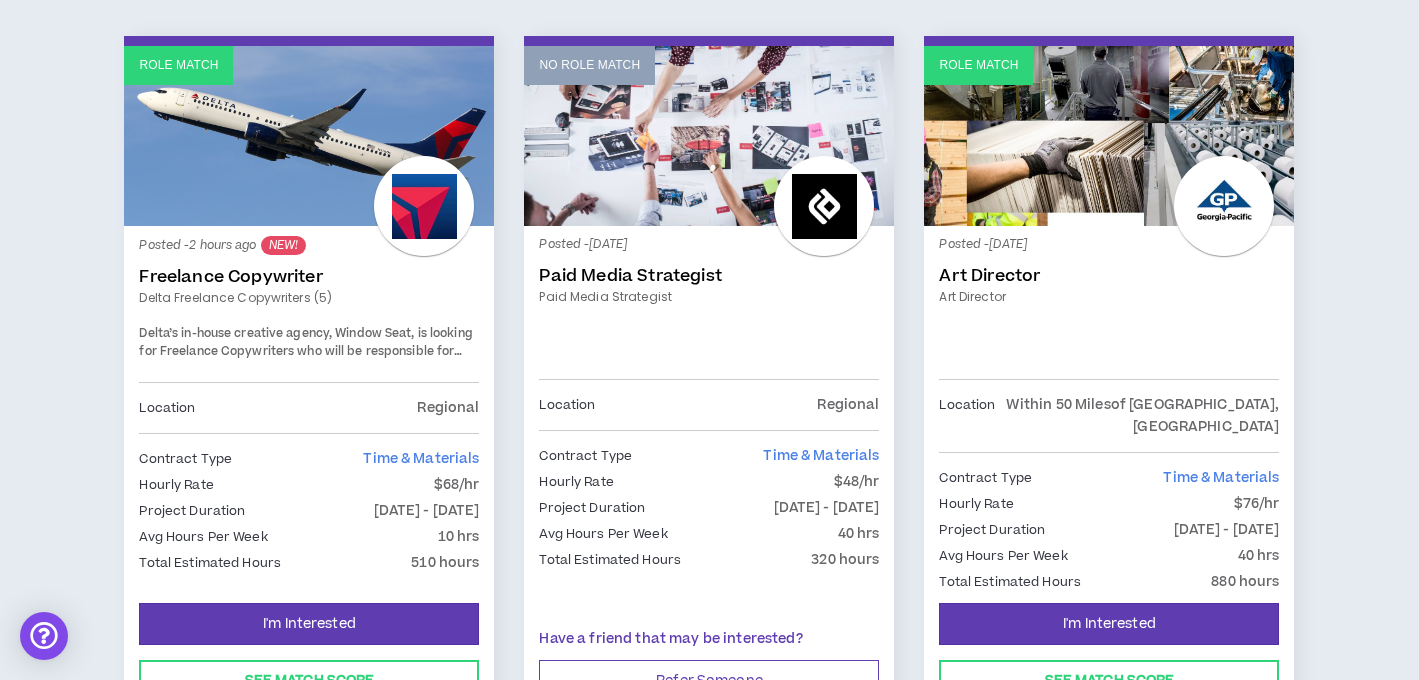 scroll, scrollTop: 319, scrollLeft: 0, axis: vertical 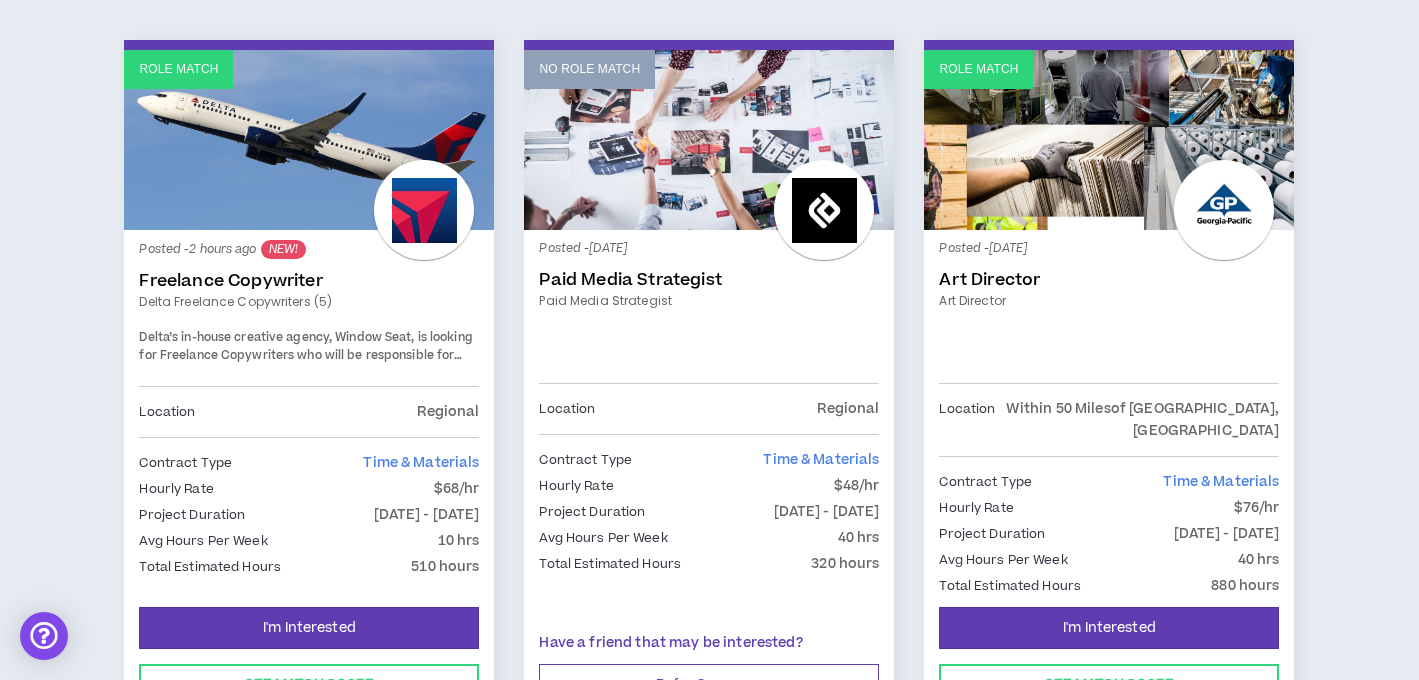 click on "Freelance Copywriter" at bounding box center [309, 281] 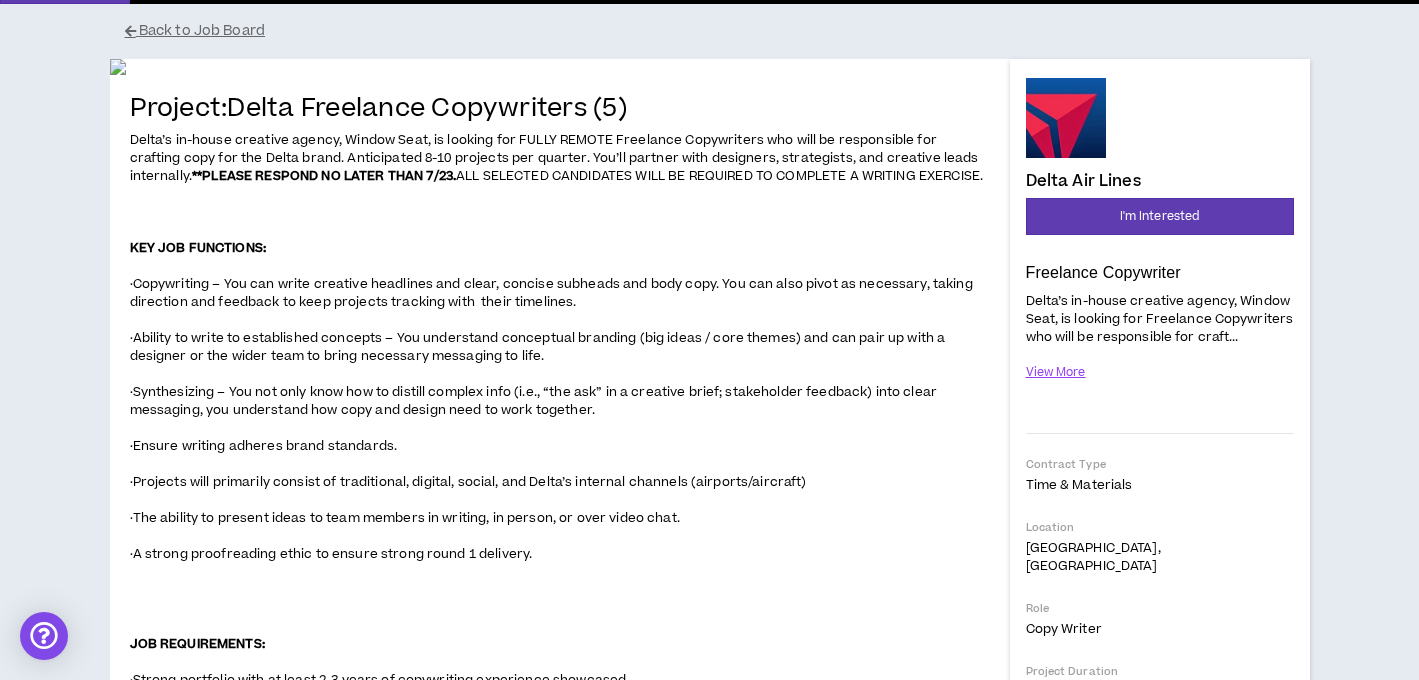 scroll, scrollTop: 132, scrollLeft: 0, axis: vertical 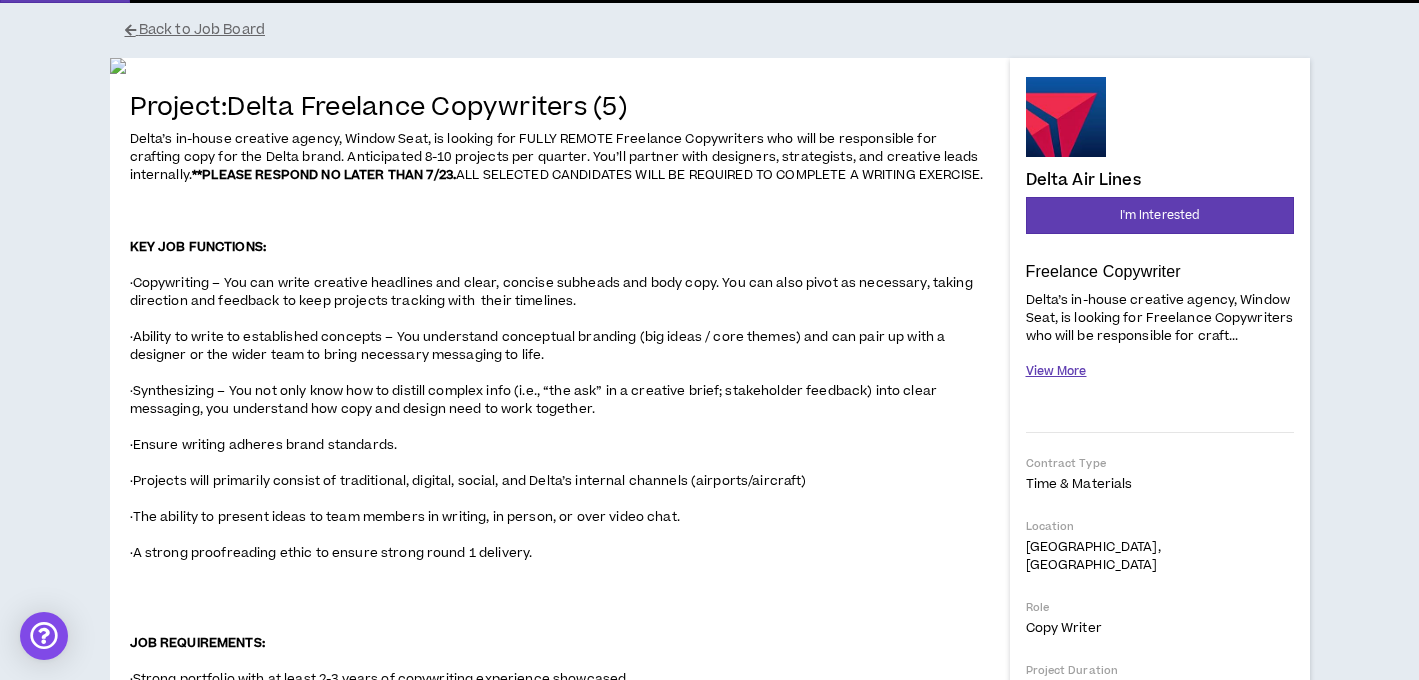 click on "View More" at bounding box center [1056, 371] 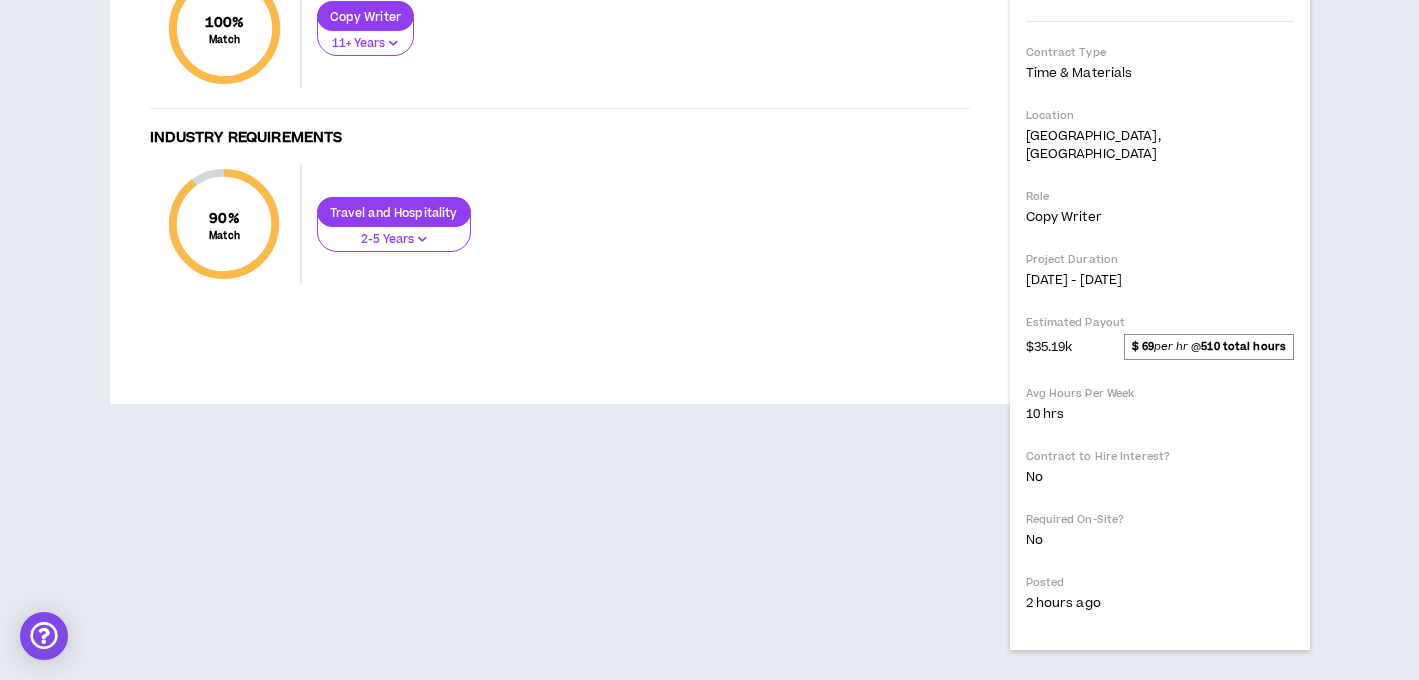 scroll, scrollTop: 2178, scrollLeft: 0, axis: vertical 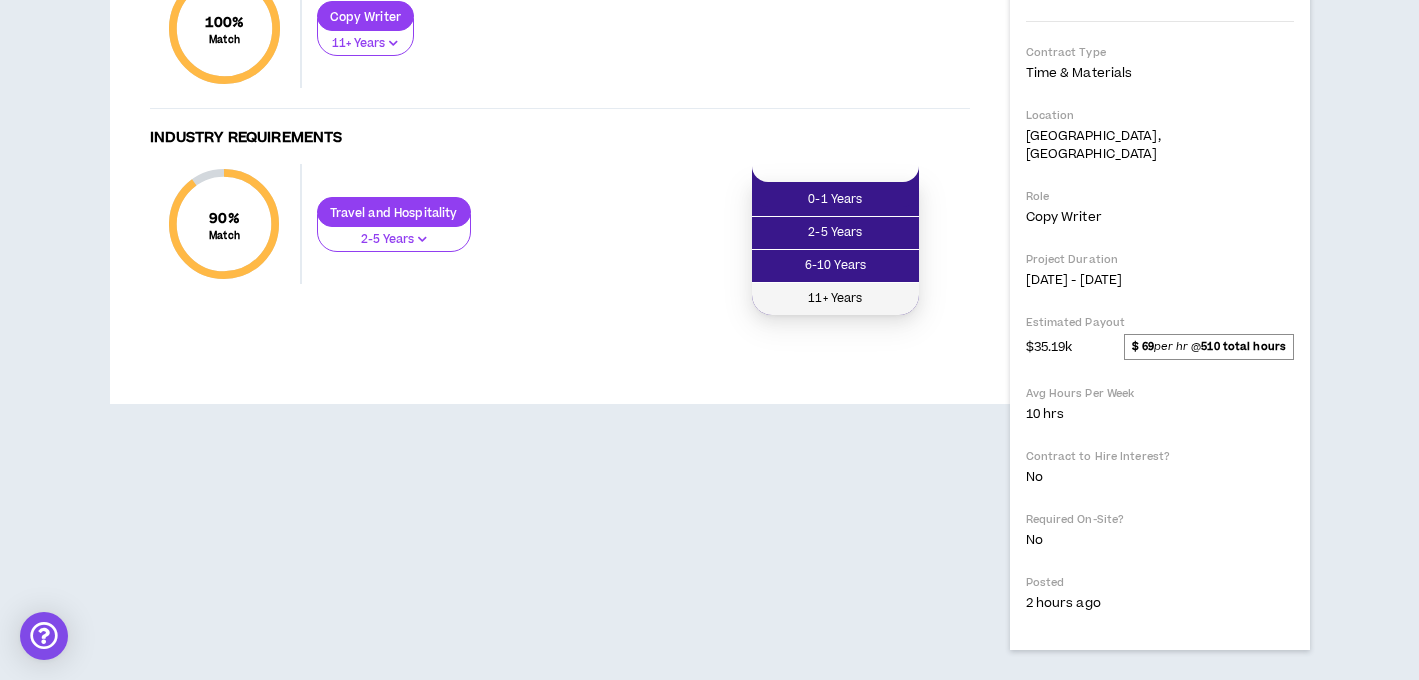 click on "11+ Years" at bounding box center (835, 299) 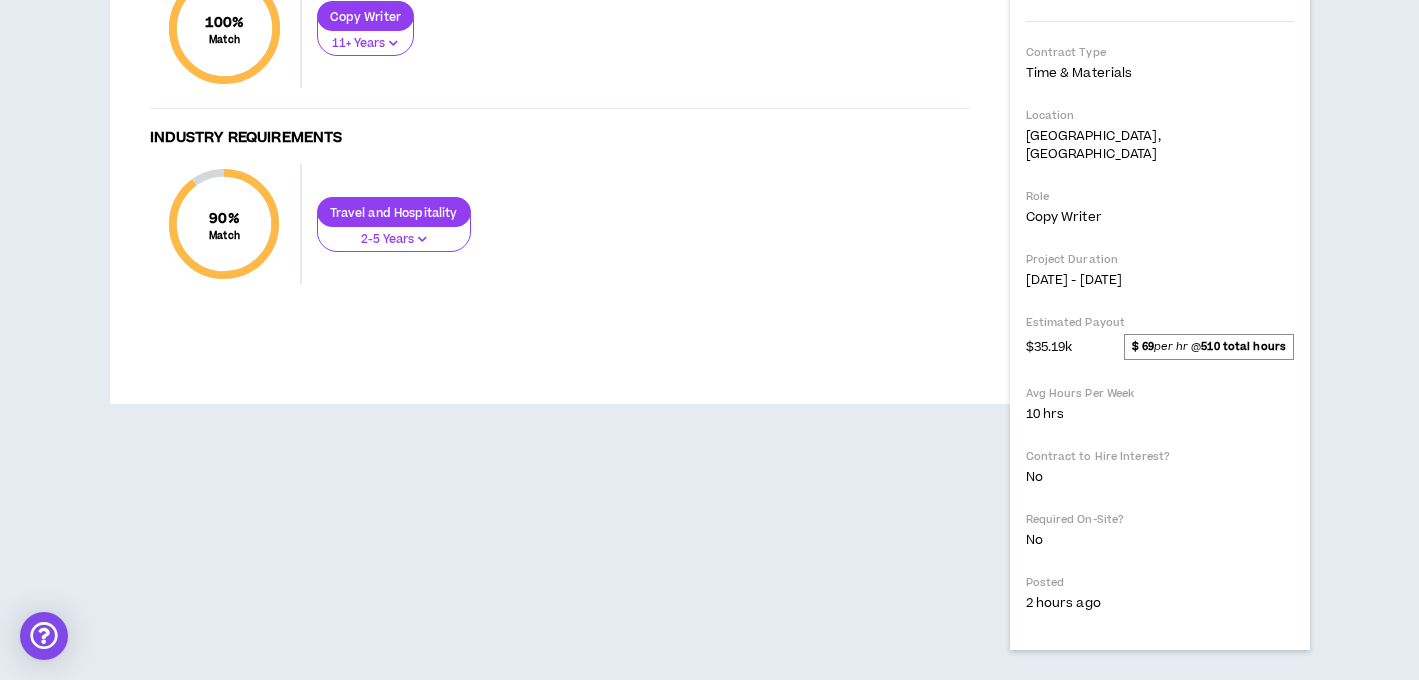 click at bounding box center [869, -315] 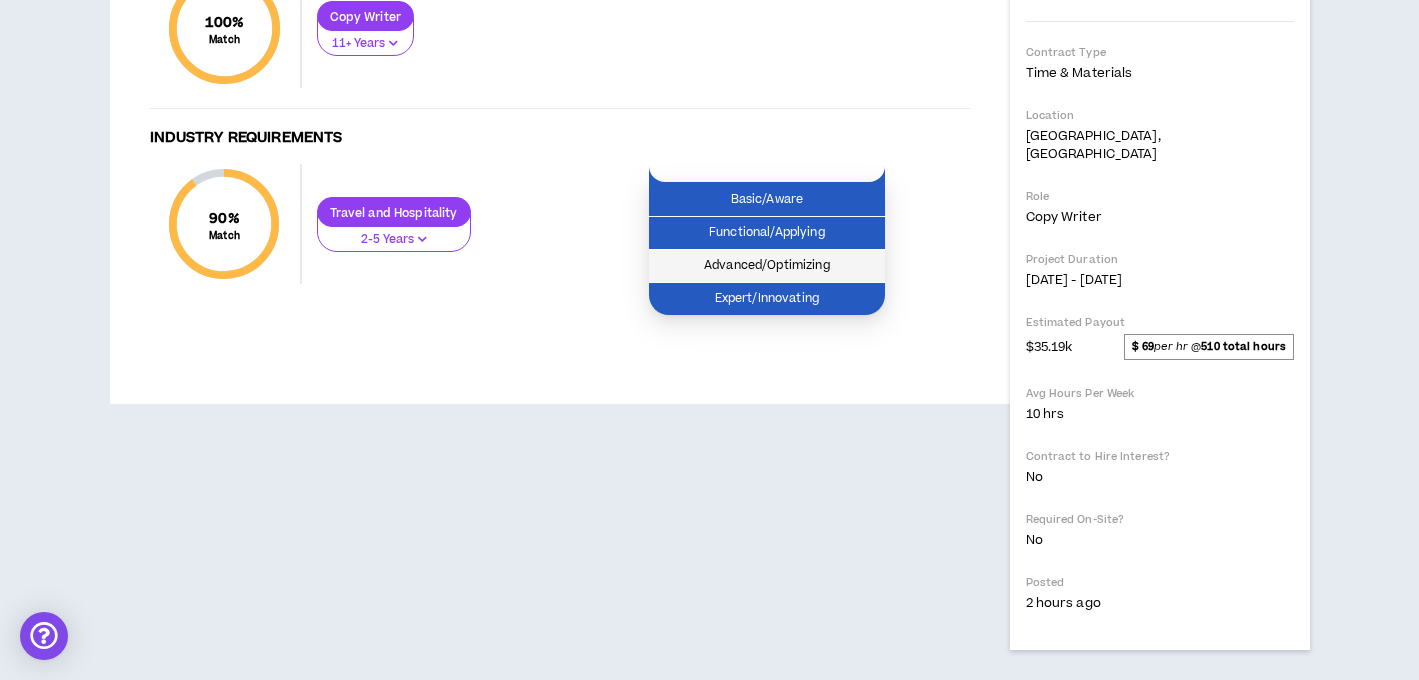 click on "Advanced/Optimizing" at bounding box center (767, 266) 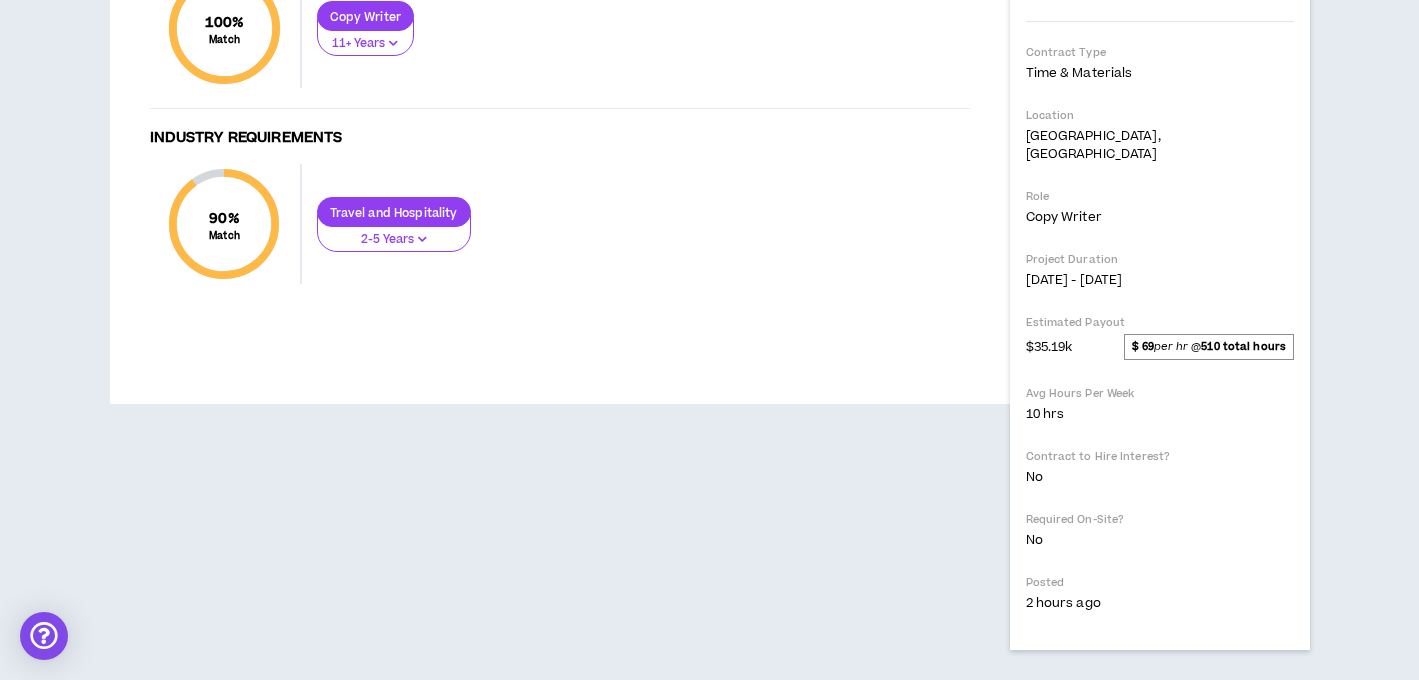click at bounding box center (428, -248) 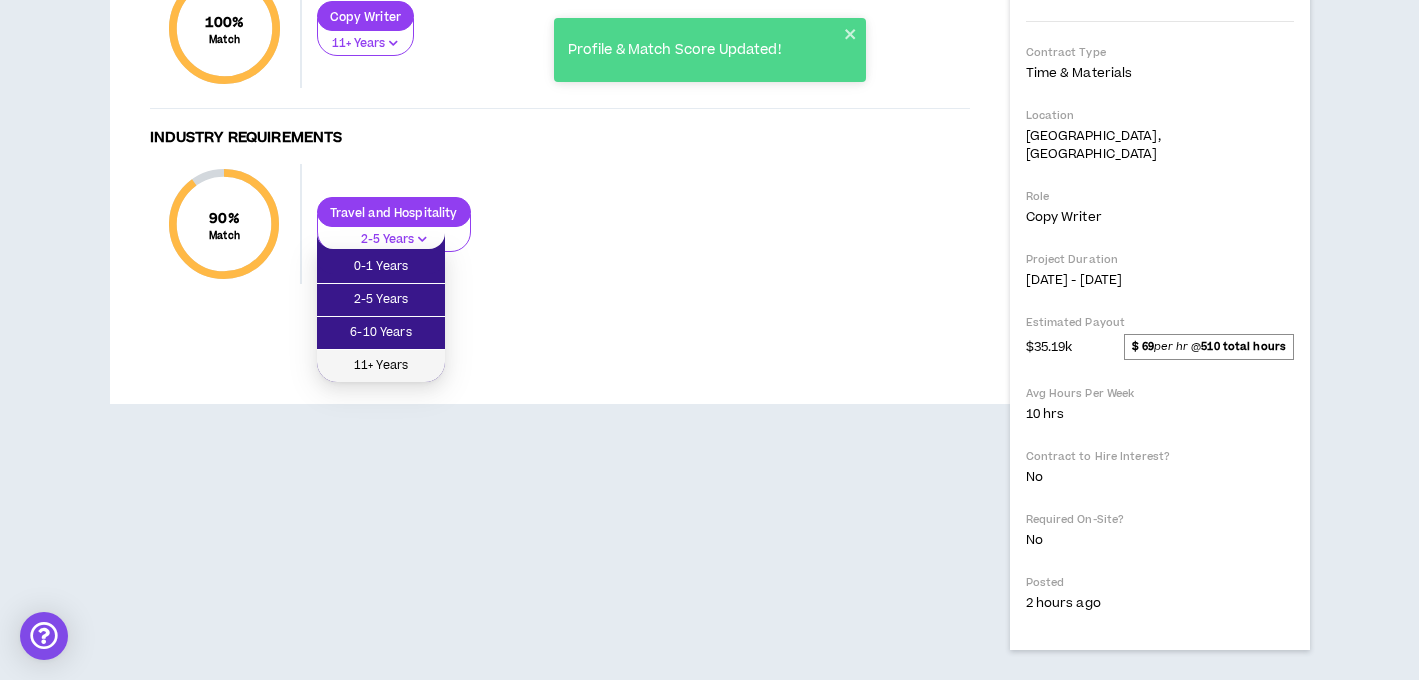 click on "11+ Years" at bounding box center [381, 366] 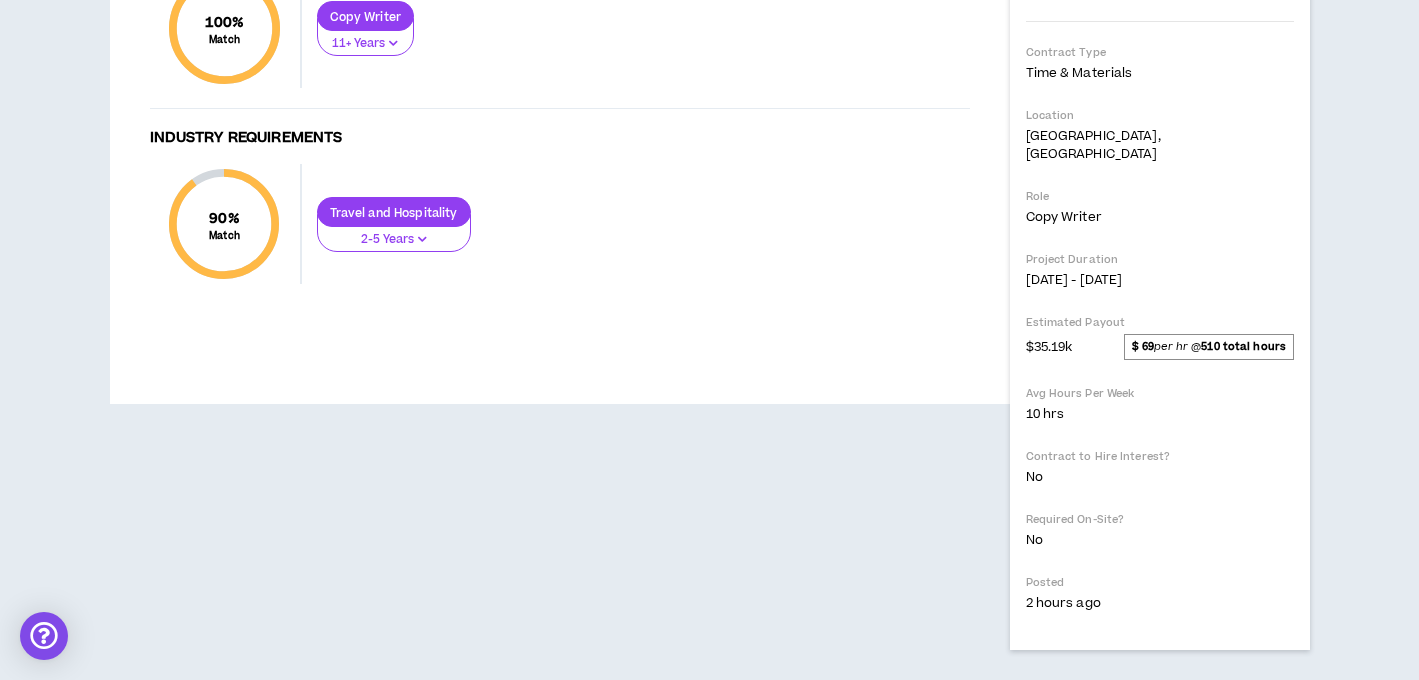 click at bounding box center (563, -248) 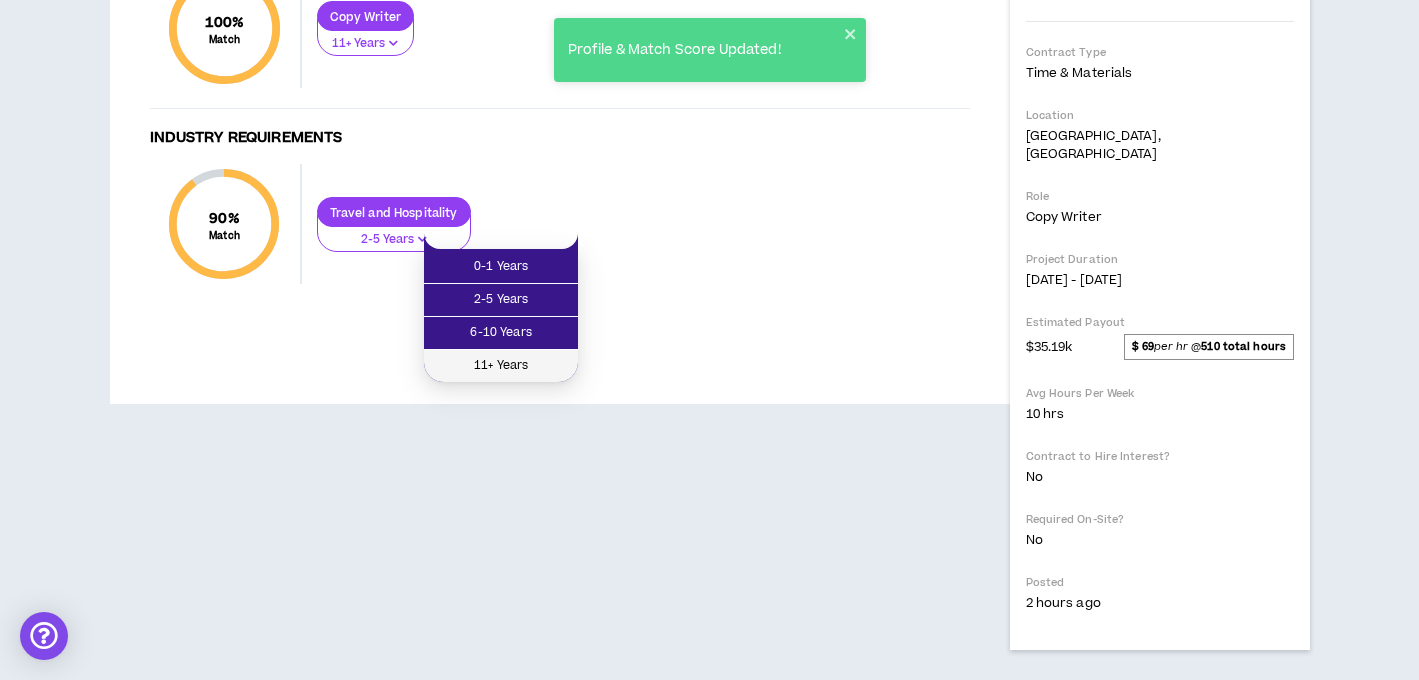 click on "11+ Years" at bounding box center [501, 366] 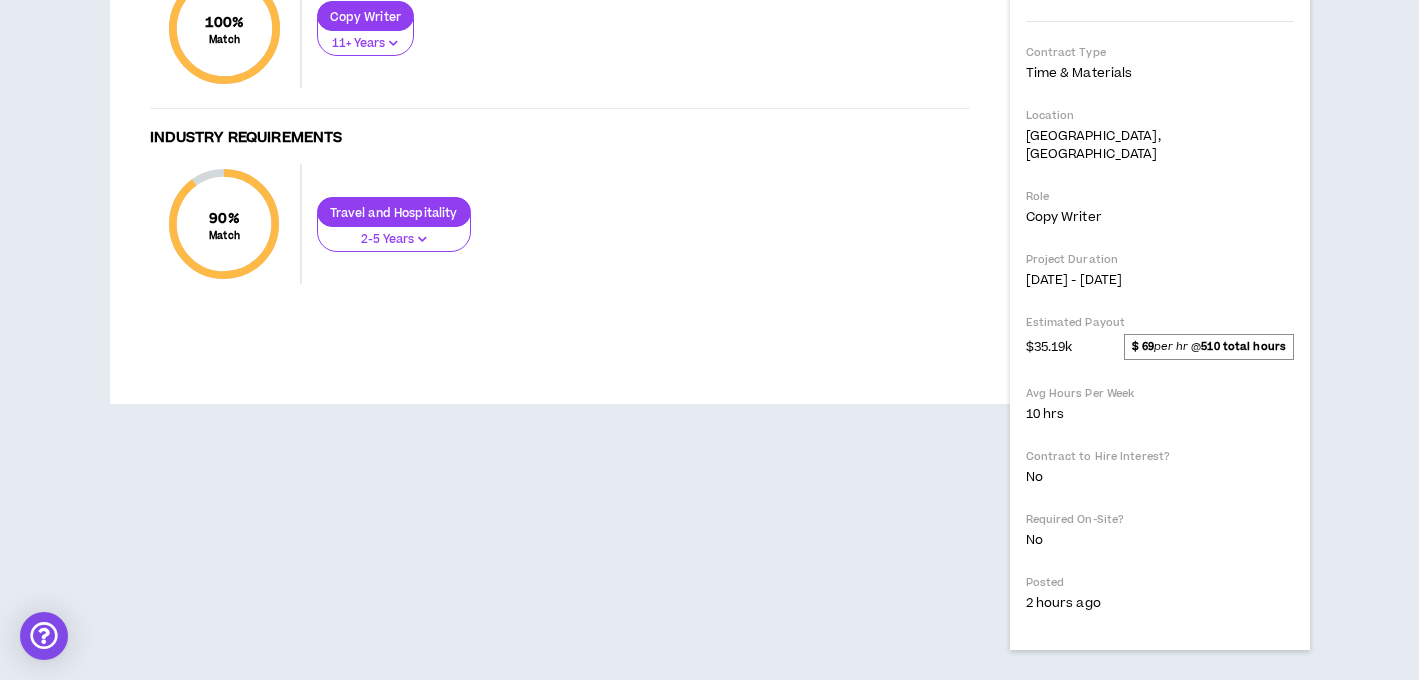 click at bounding box center (668, -248) 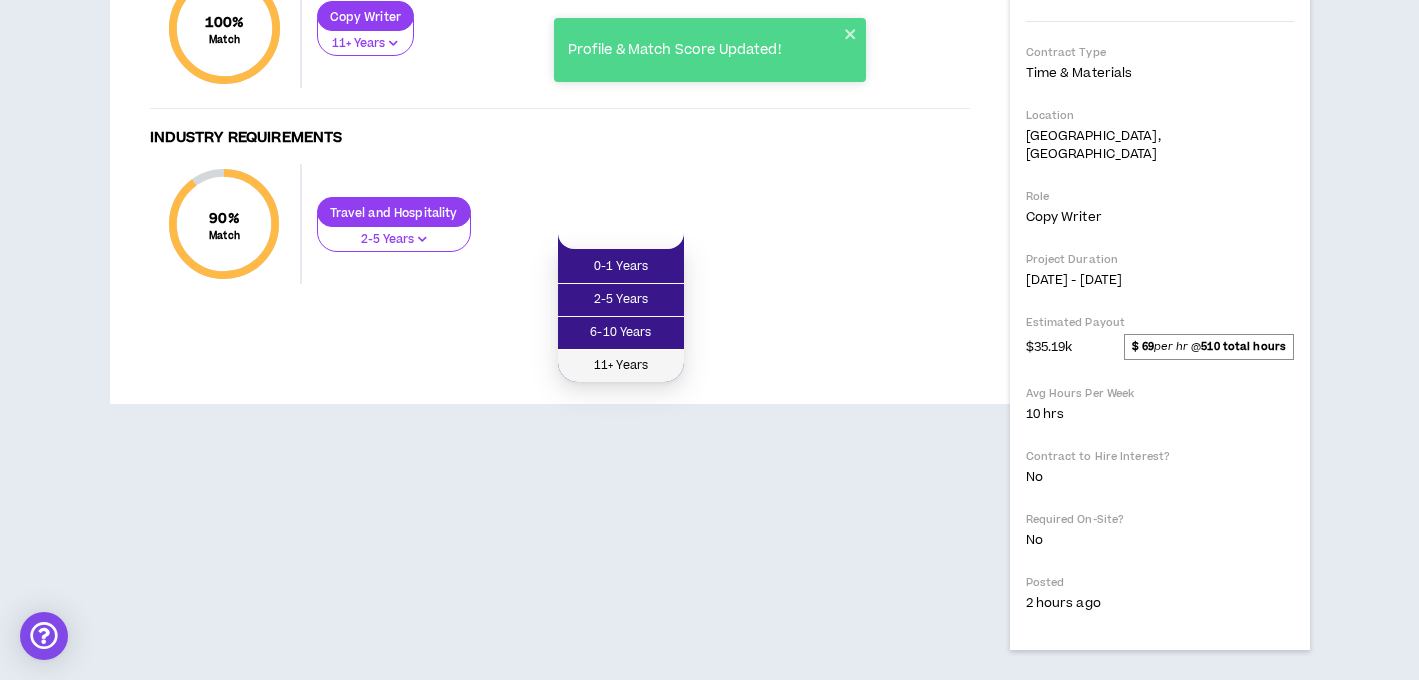 click on "11+ Years" at bounding box center [621, 366] 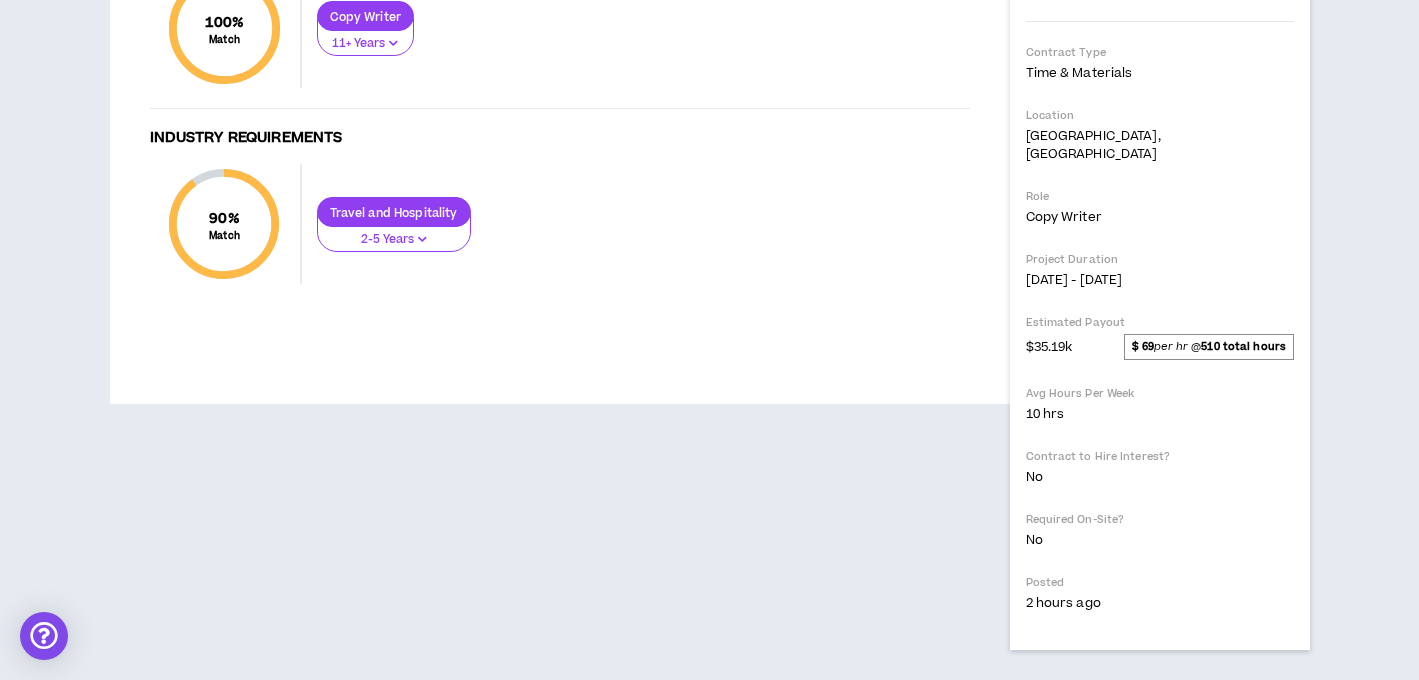 click at bounding box center (806, -248) 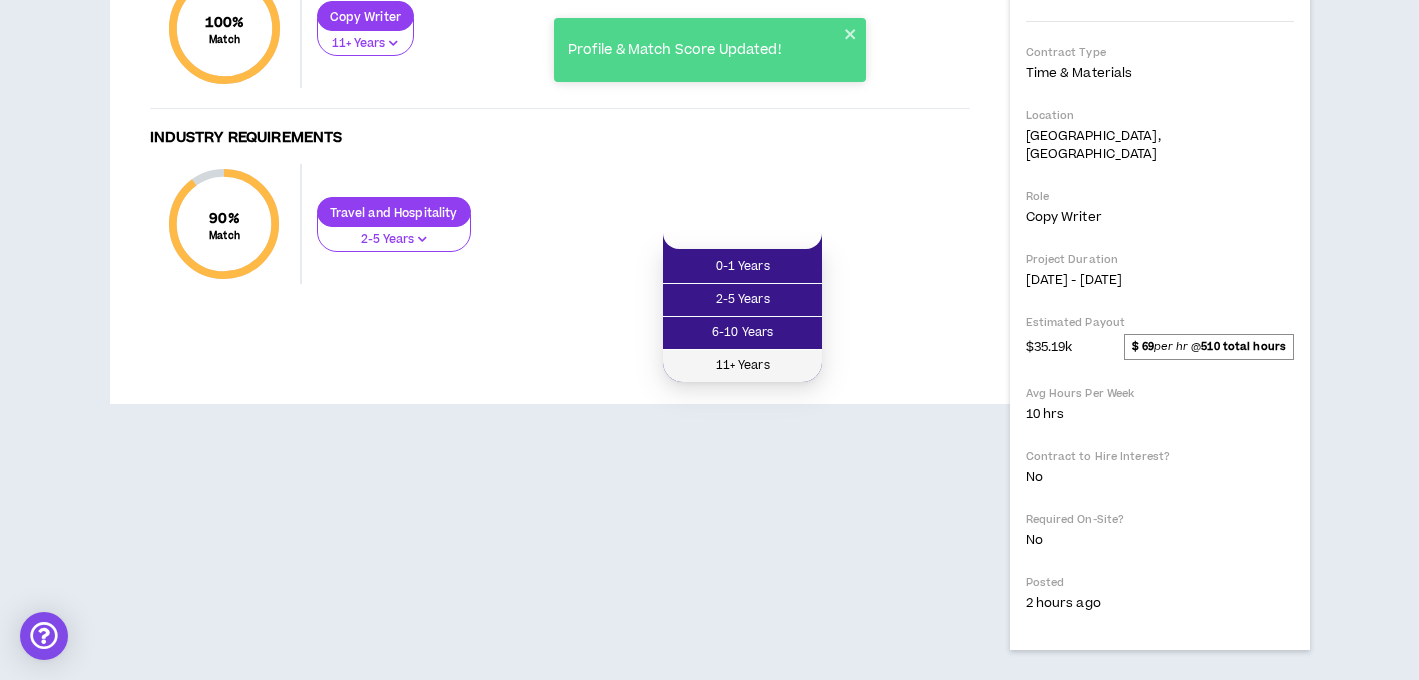 click on "11+ Years" at bounding box center (742, 366) 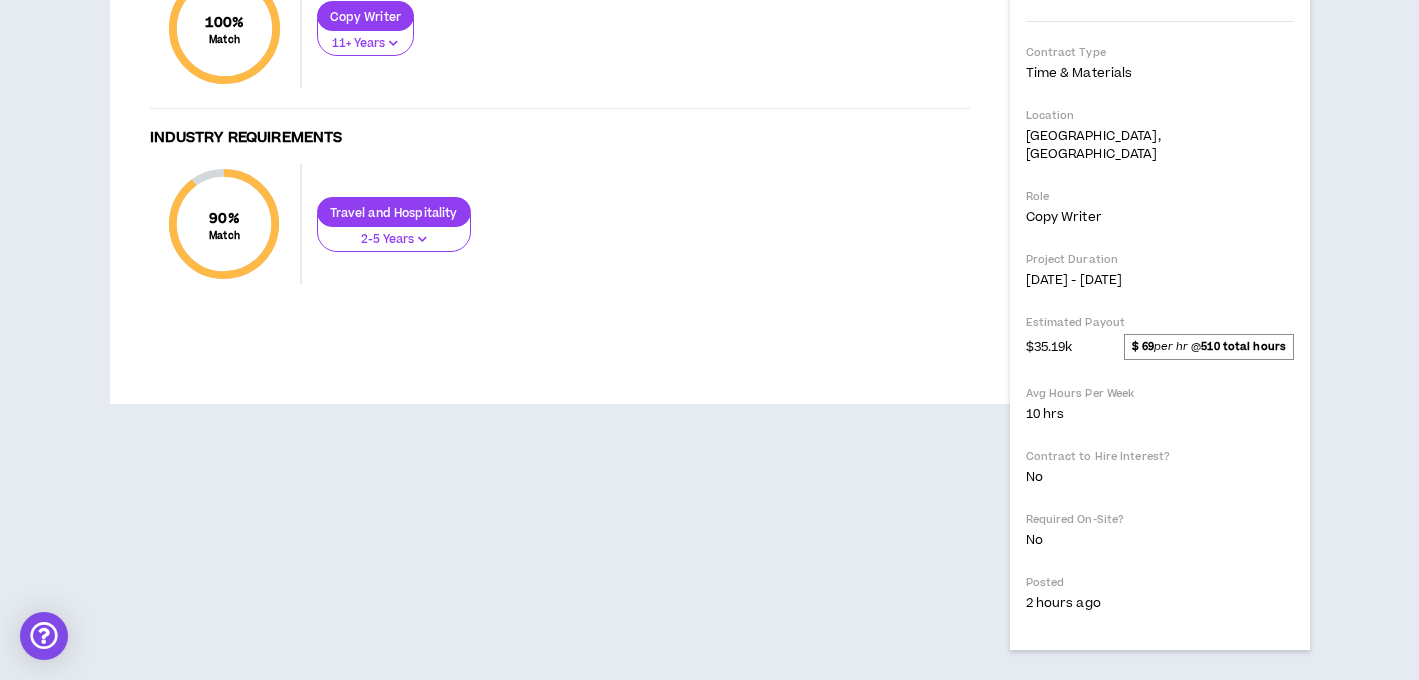 click at bounding box center [836, -182] 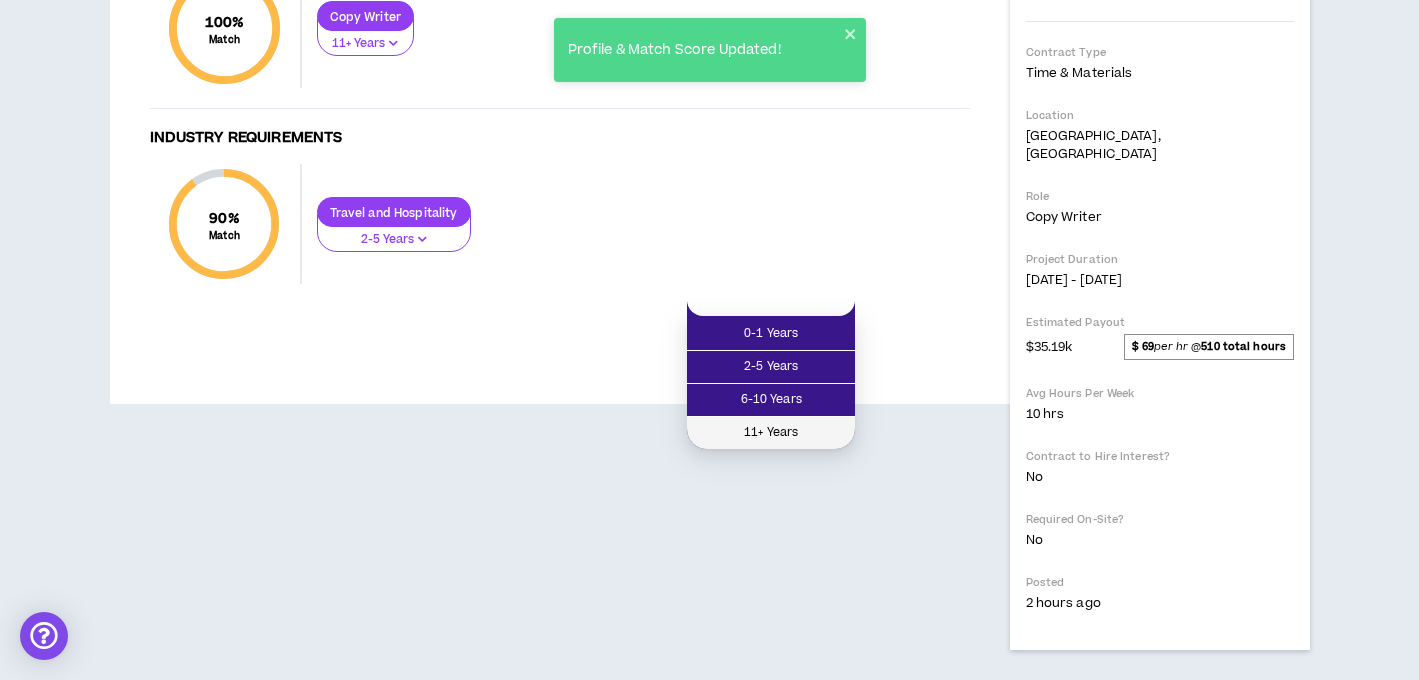 click on "11+ Years" at bounding box center (771, 433) 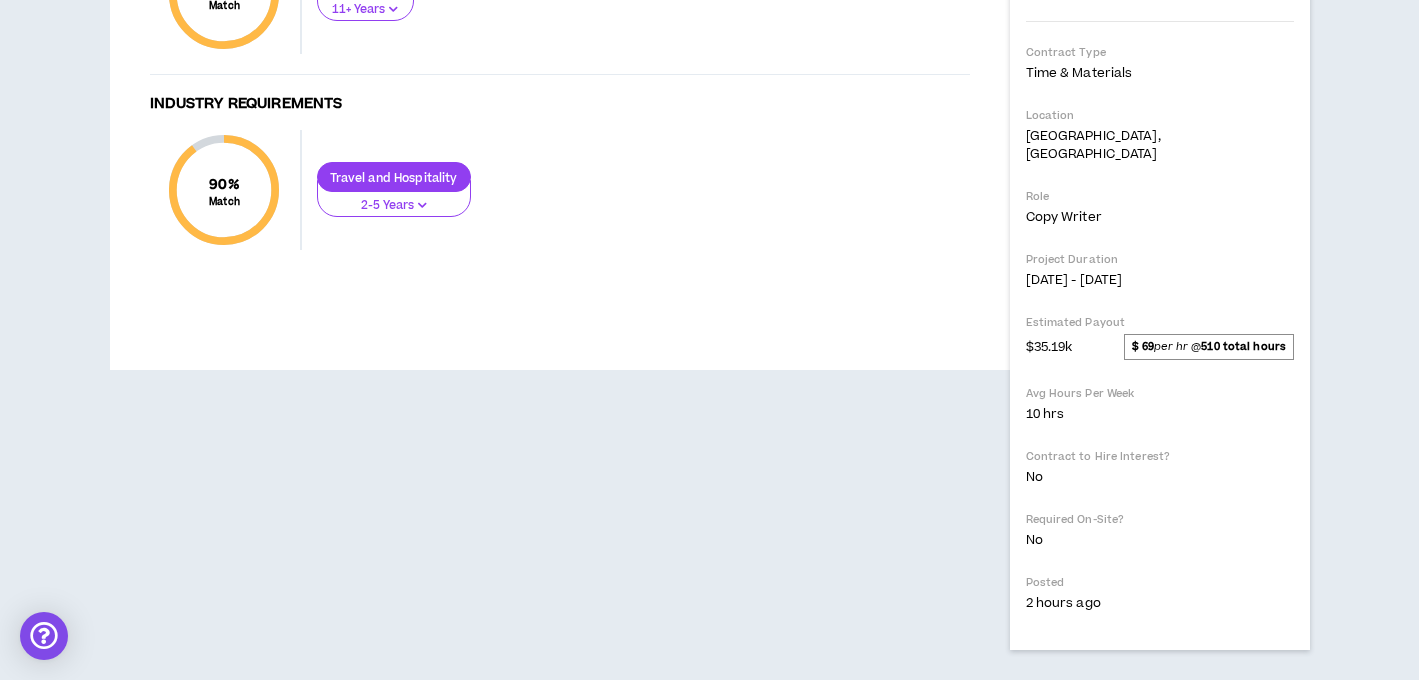 click at bounding box center [466, -182] 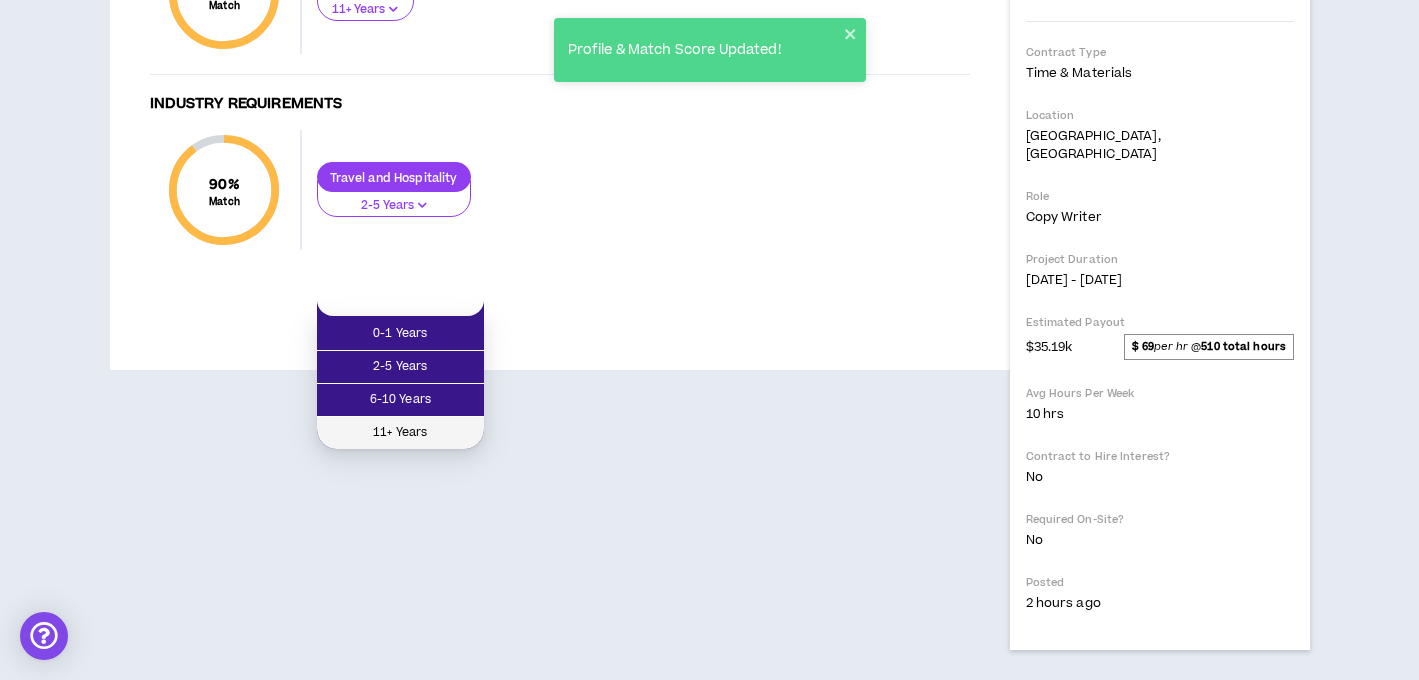 click on "11+ Years" at bounding box center (400, 433) 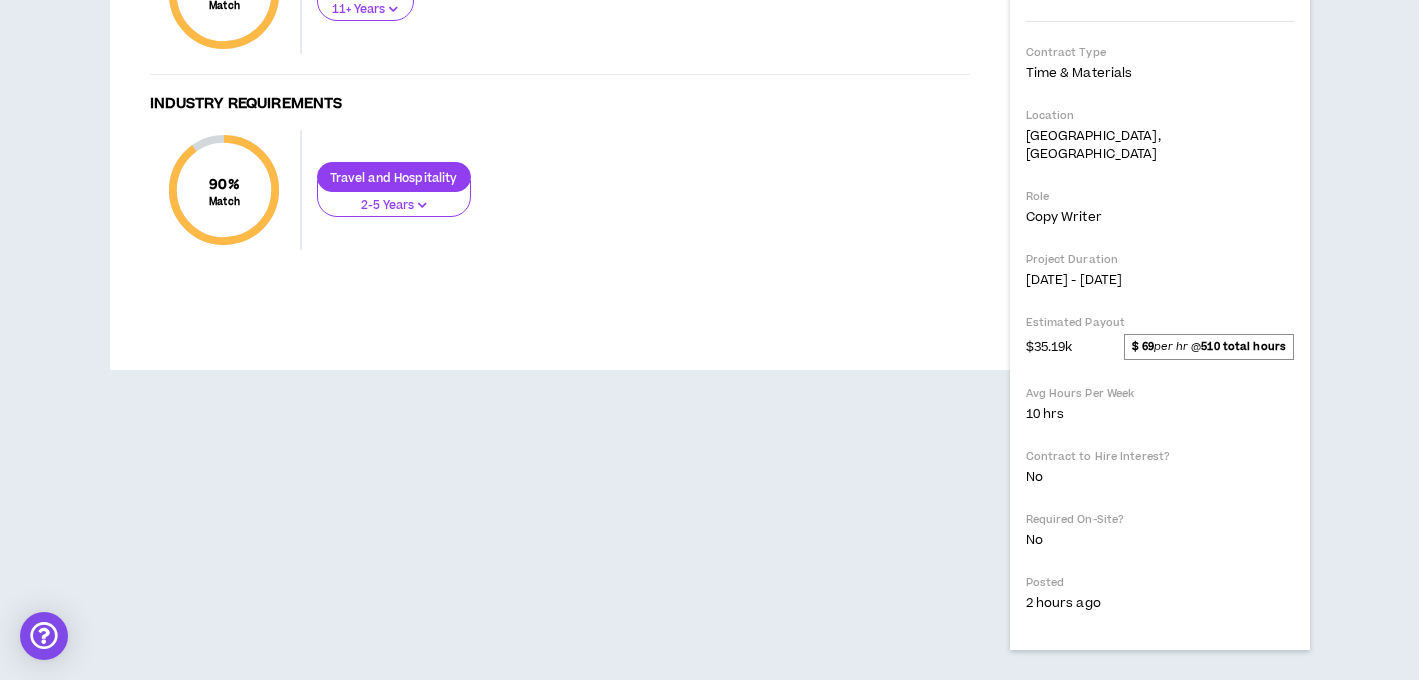 click at bounding box center (621, -182) 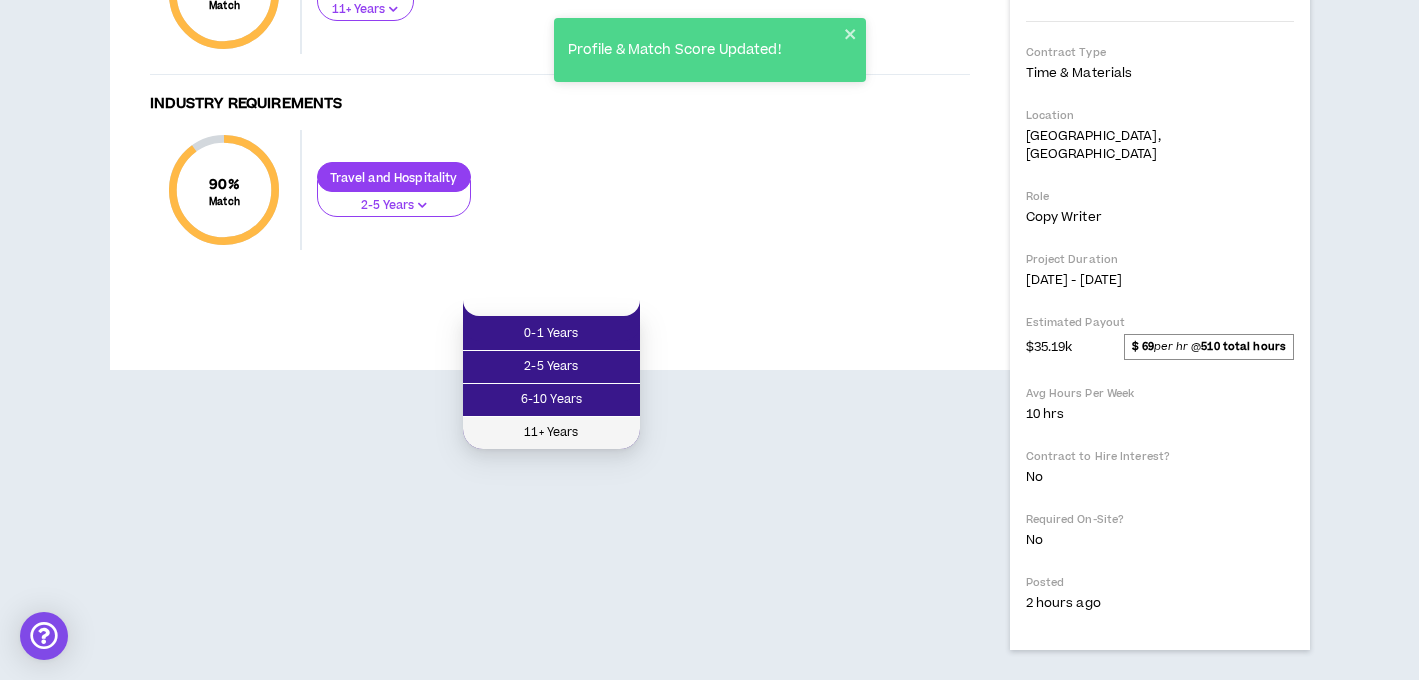 click on "11+ Years" at bounding box center [551, 433] 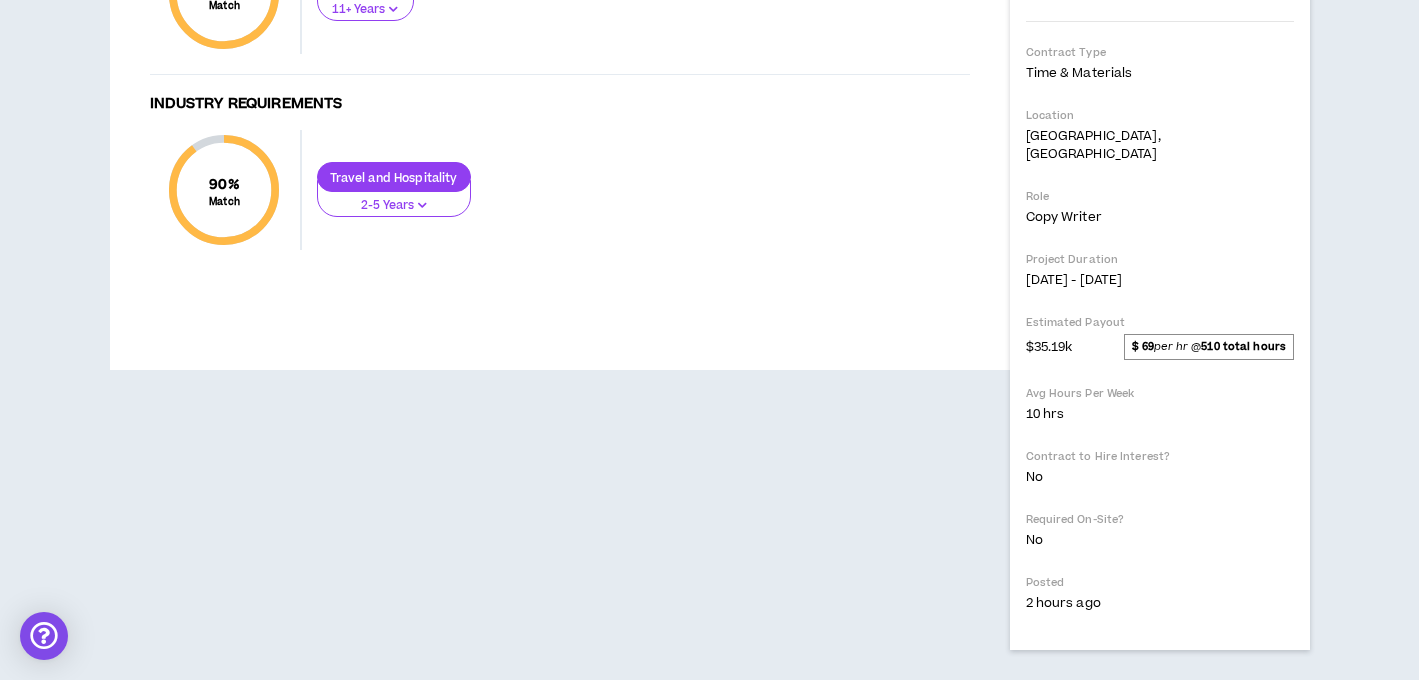 click on "Show  1 more skill" at bounding box center [679, -169] 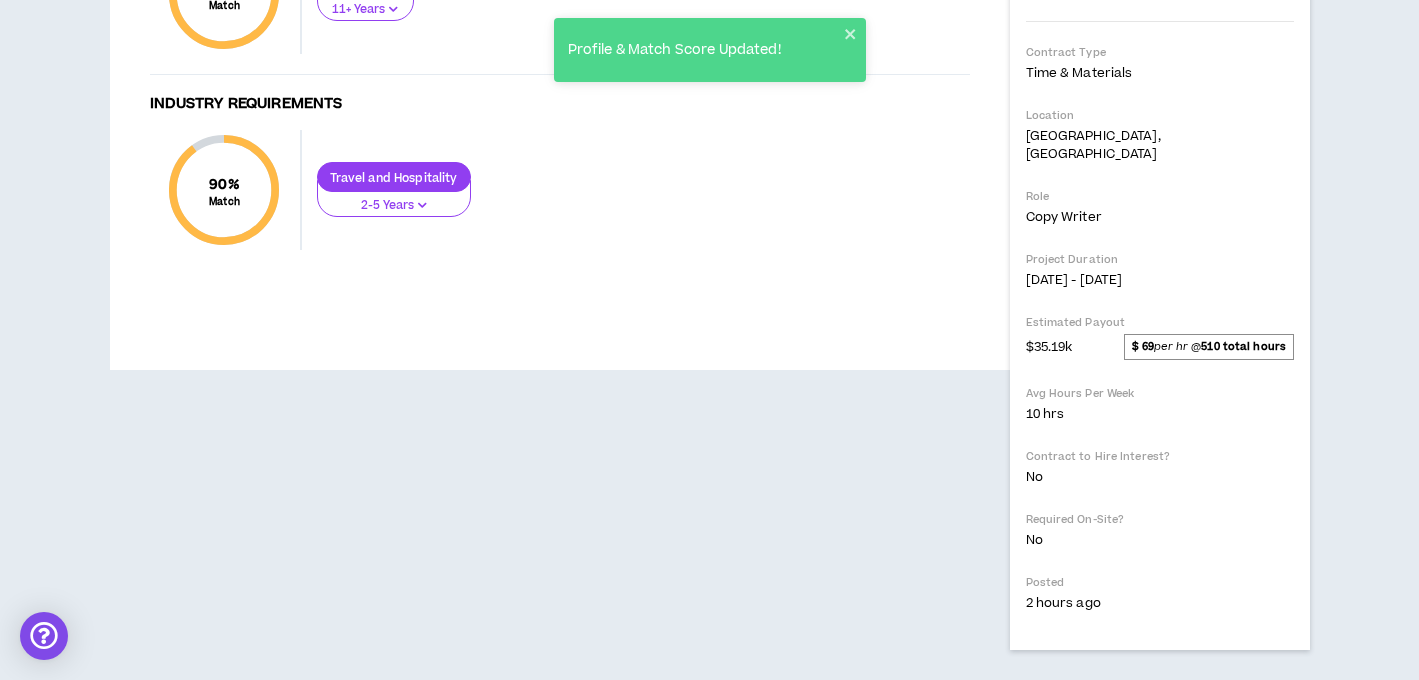 click at bounding box center [718, -182] 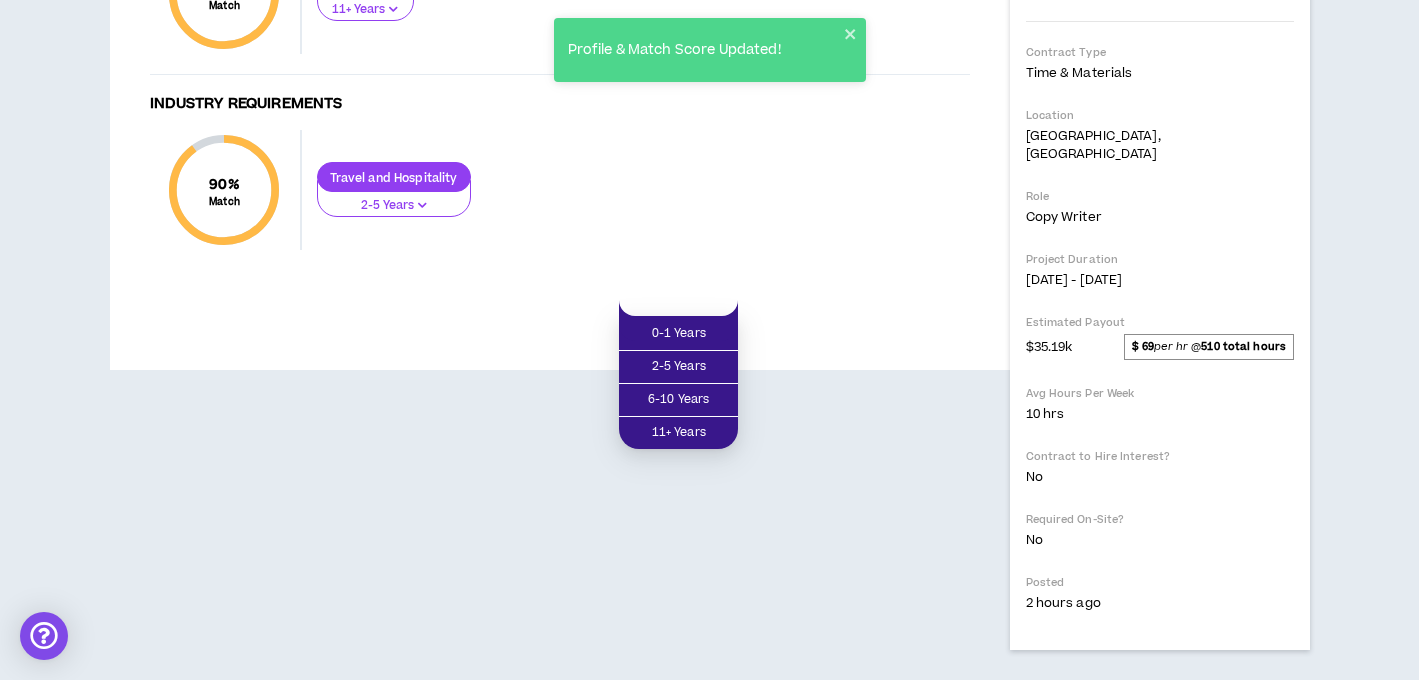 click on "Website Copy 6-10 Years Digital Campaign Copy 6-10 Years Copy Writing 6-10 Years Copy Editing 6-10 Years Script Writing 6-10 Years Adobe Creative Software 11+ Years Social Media Copy 11+ Years Tone & Voice Consistency Advanced/Optimizing Social Copy 11+ Years Ad Copy Writing 11+ Years Brand Tone 11+ Years Brand Guidelines 11+ Years Presentation Skills 11+ Years Brand Storytelling 11+ Years Short-form Content 11+ Years Workfront No Experience" at bounding box center [636, -270] 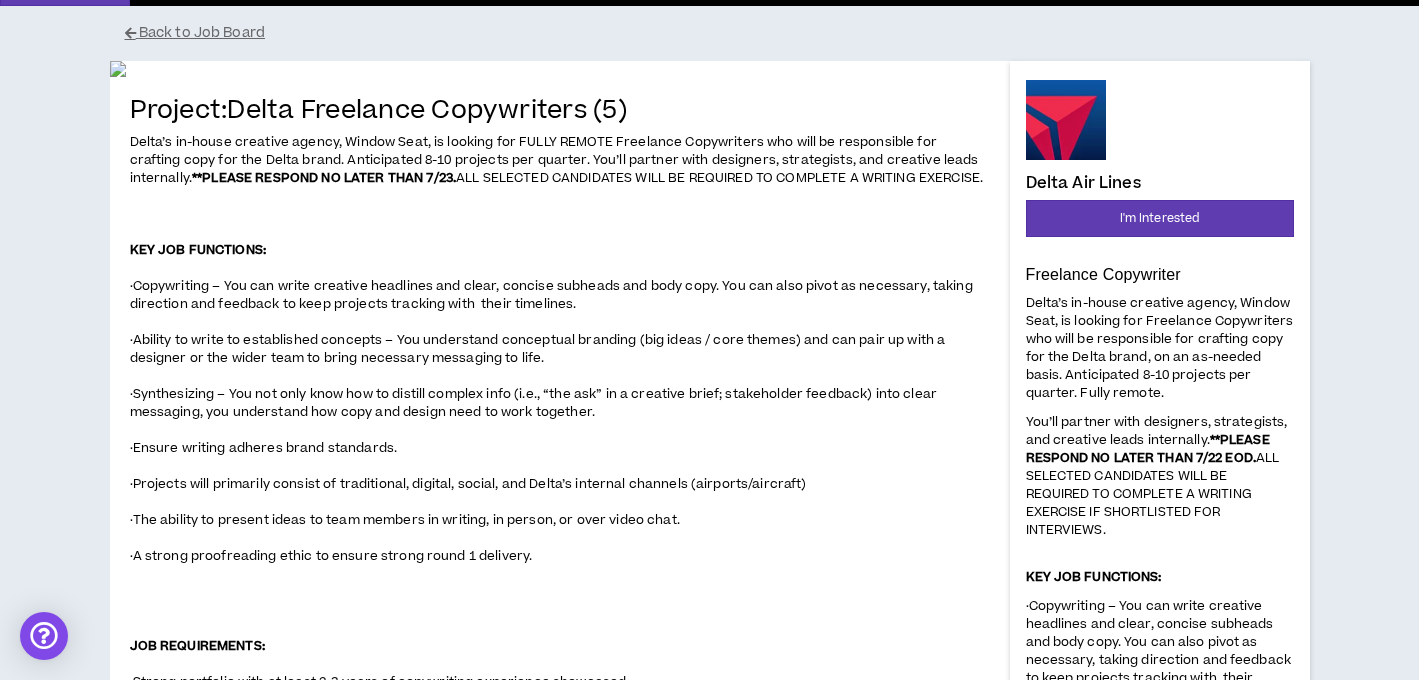 scroll, scrollTop: 0, scrollLeft: 0, axis: both 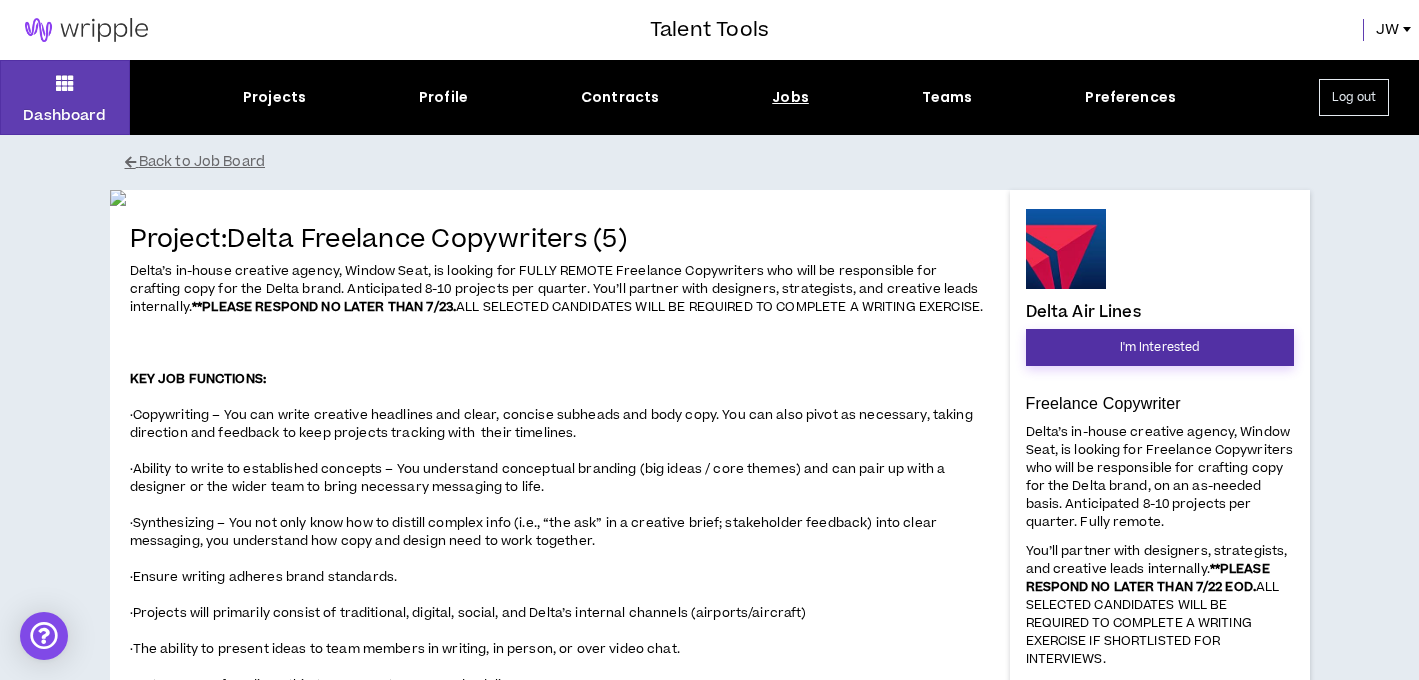 click on "I'm Interested" at bounding box center (1160, 347) 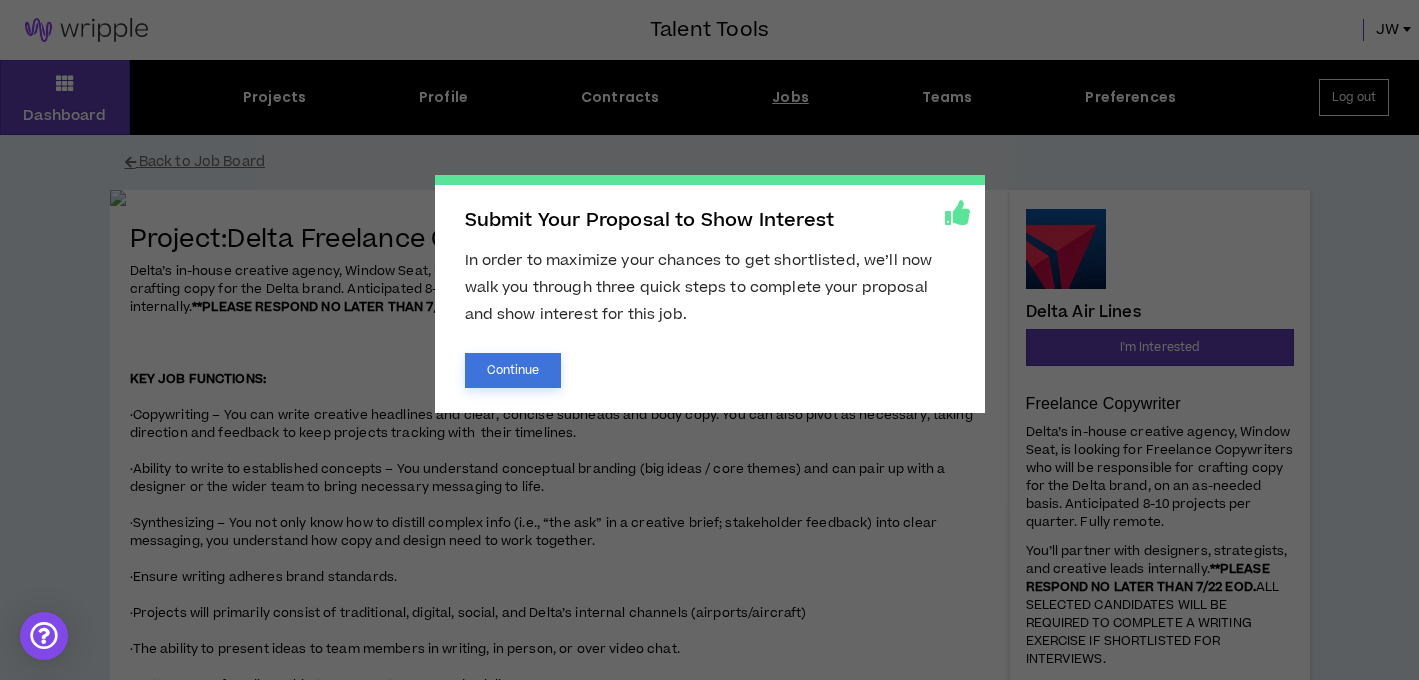 click on "Continue" at bounding box center [513, 370] 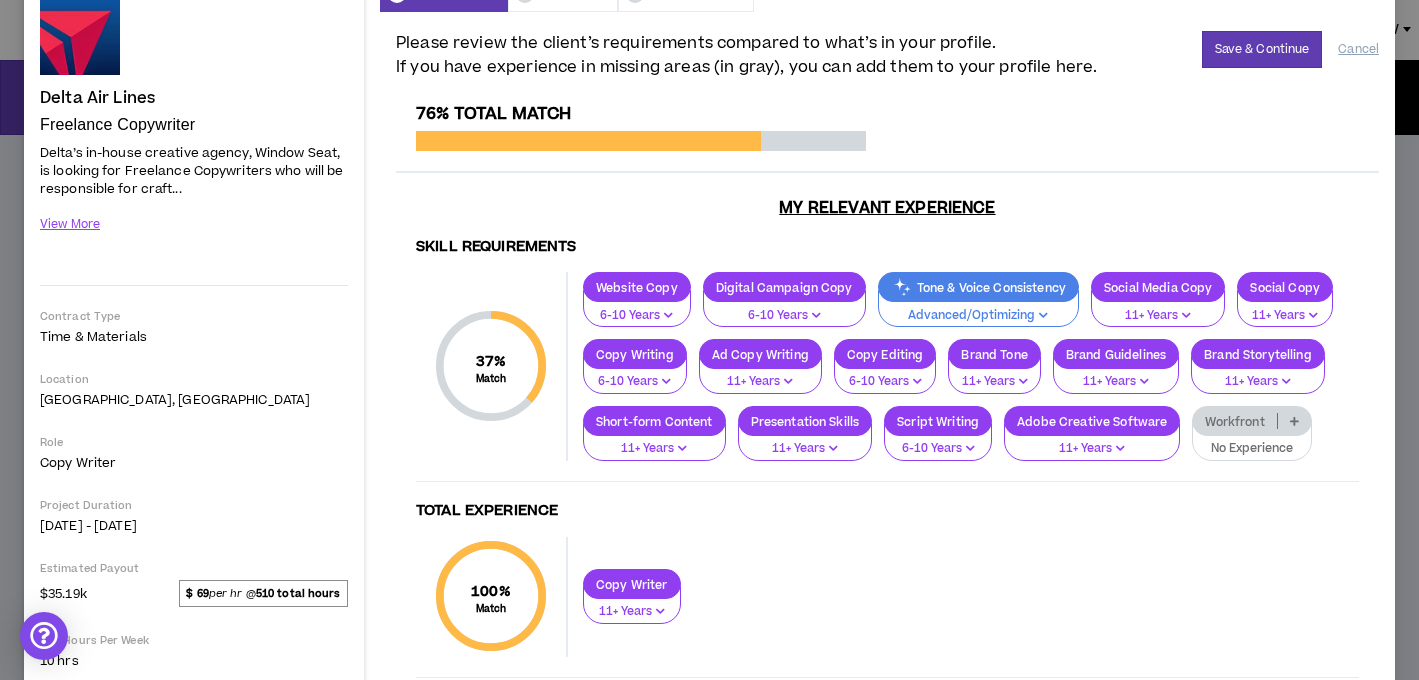 scroll, scrollTop: 0, scrollLeft: 0, axis: both 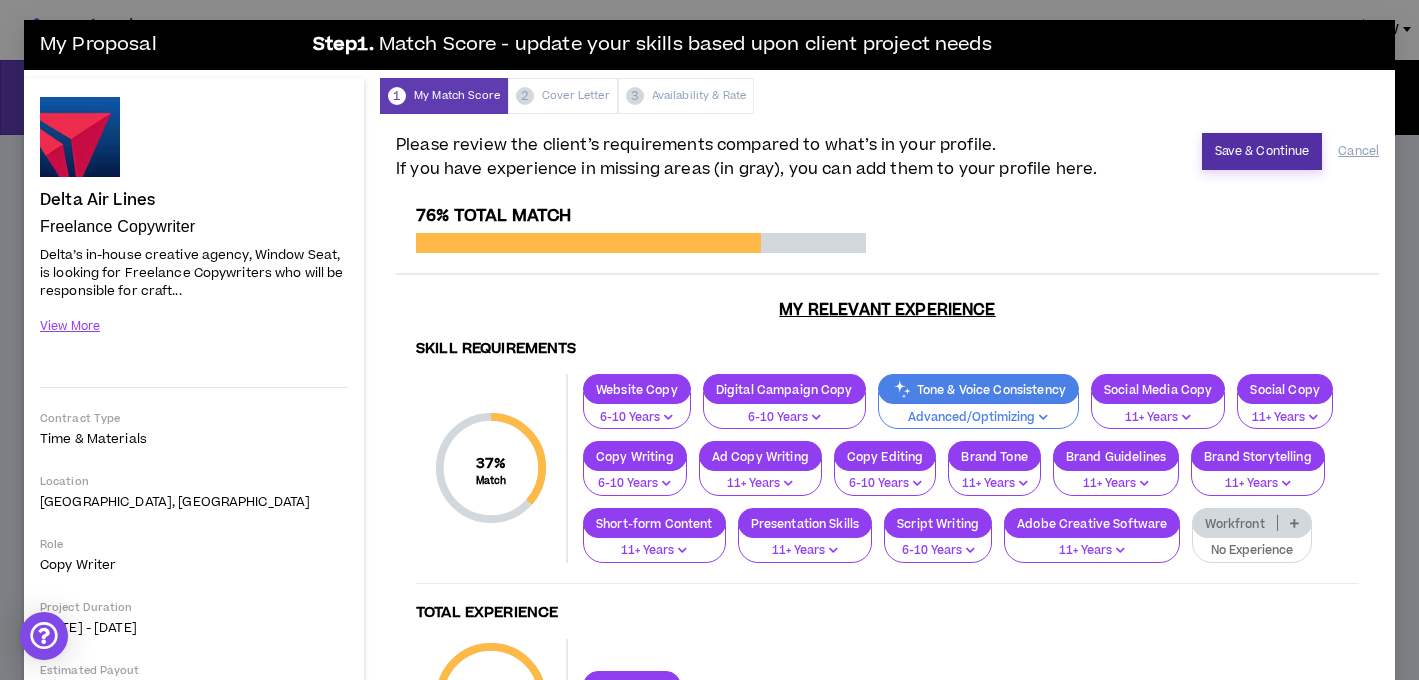 click on "Save & Continue" at bounding box center (1262, 151) 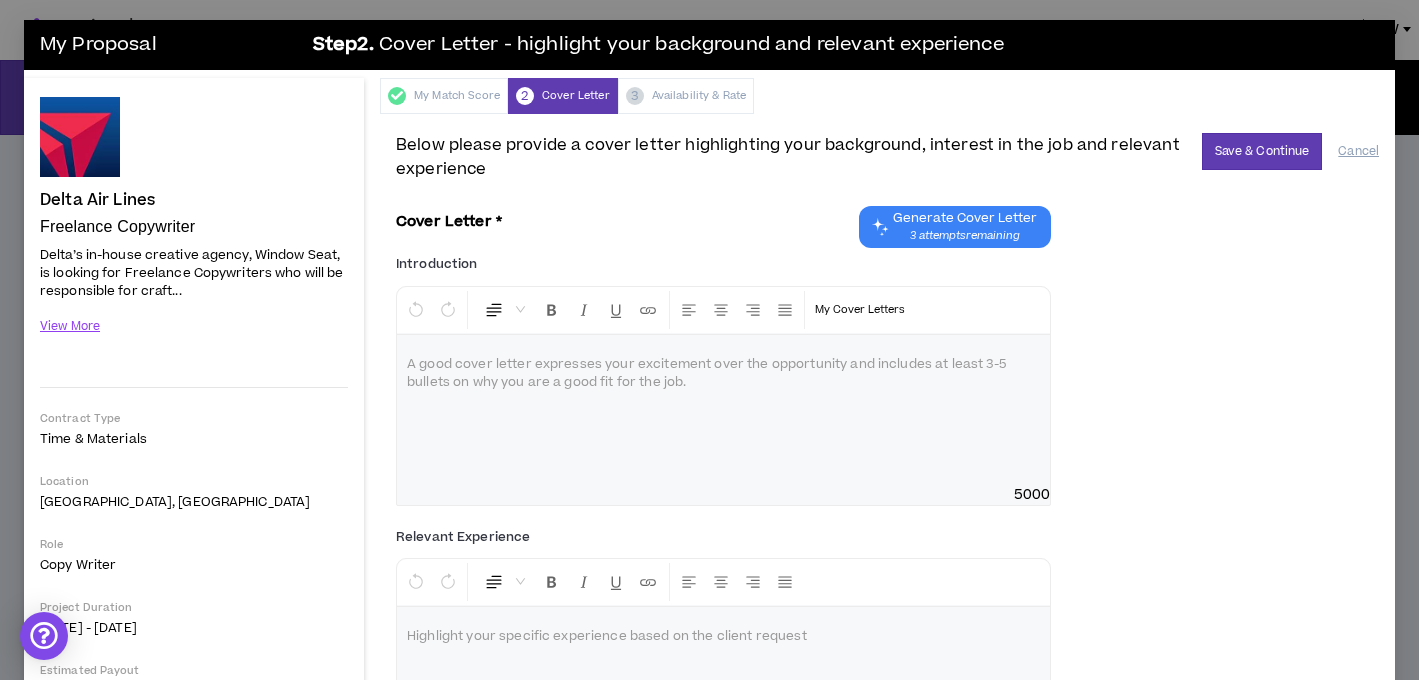 click on "3 attempts  remaining" at bounding box center (965, 236) 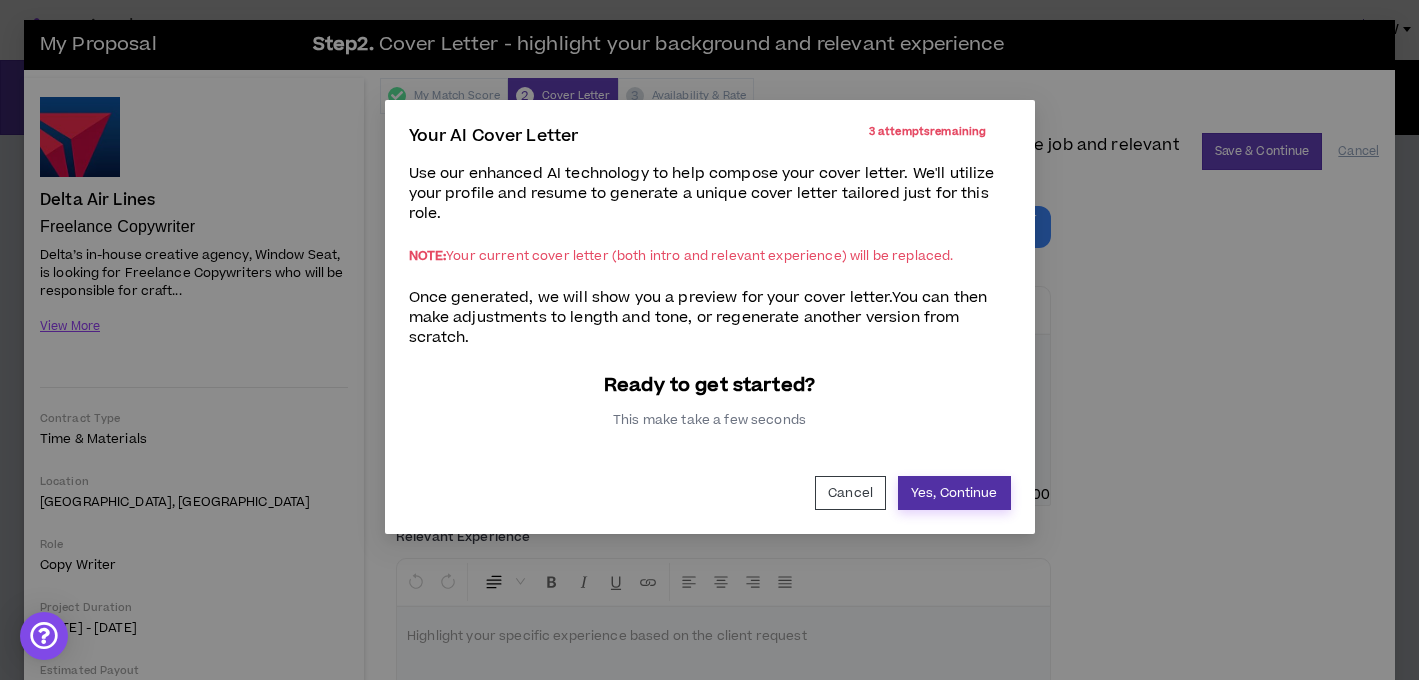 click on "Yes, Continue" at bounding box center [954, 493] 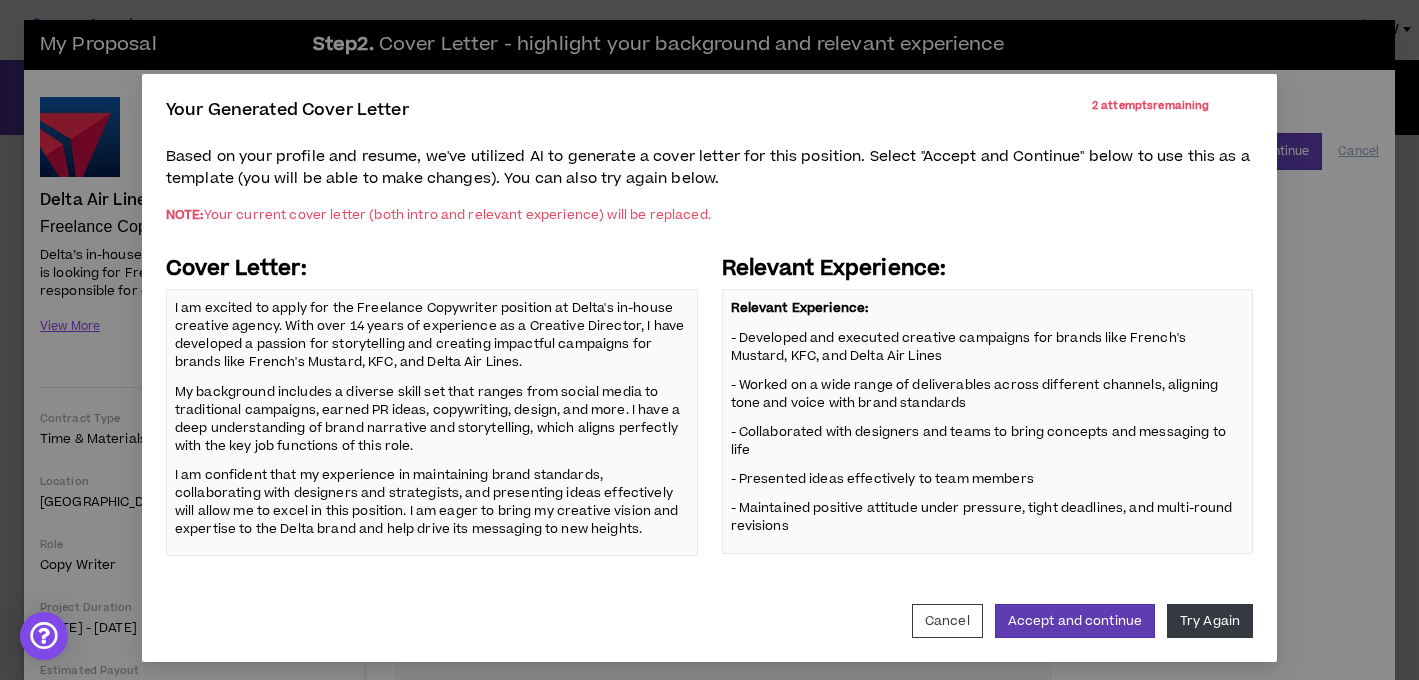 scroll, scrollTop: 32, scrollLeft: 0, axis: vertical 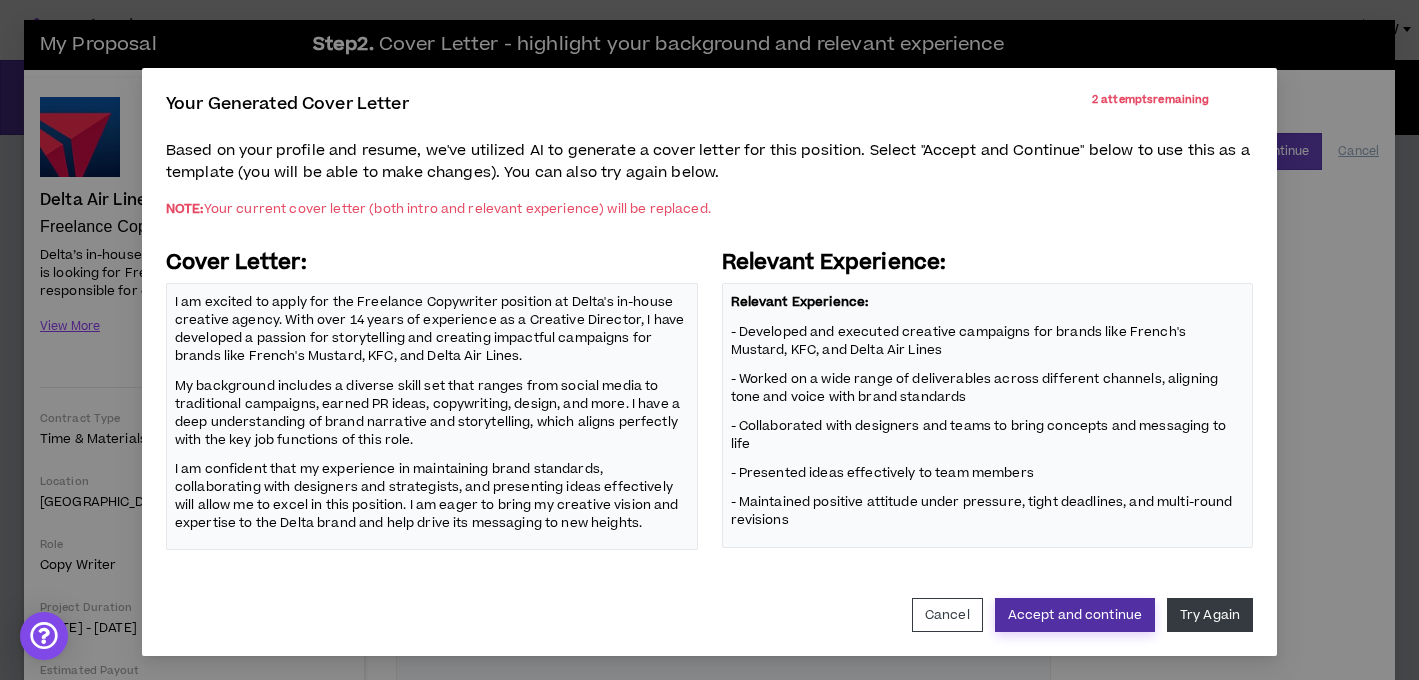 click on "Accept and continue" at bounding box center (1075, 615) 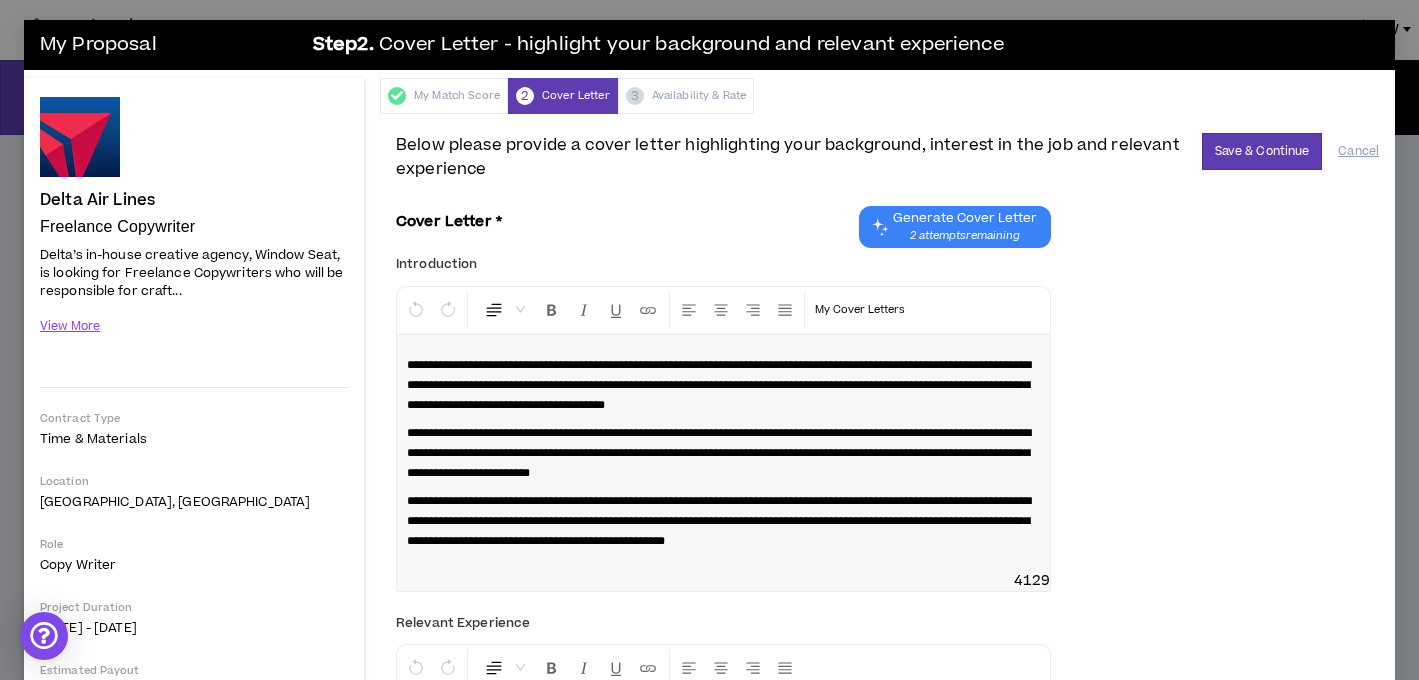 scroll, scrollTop: 251, scrollLeft: 0, axis: vertical 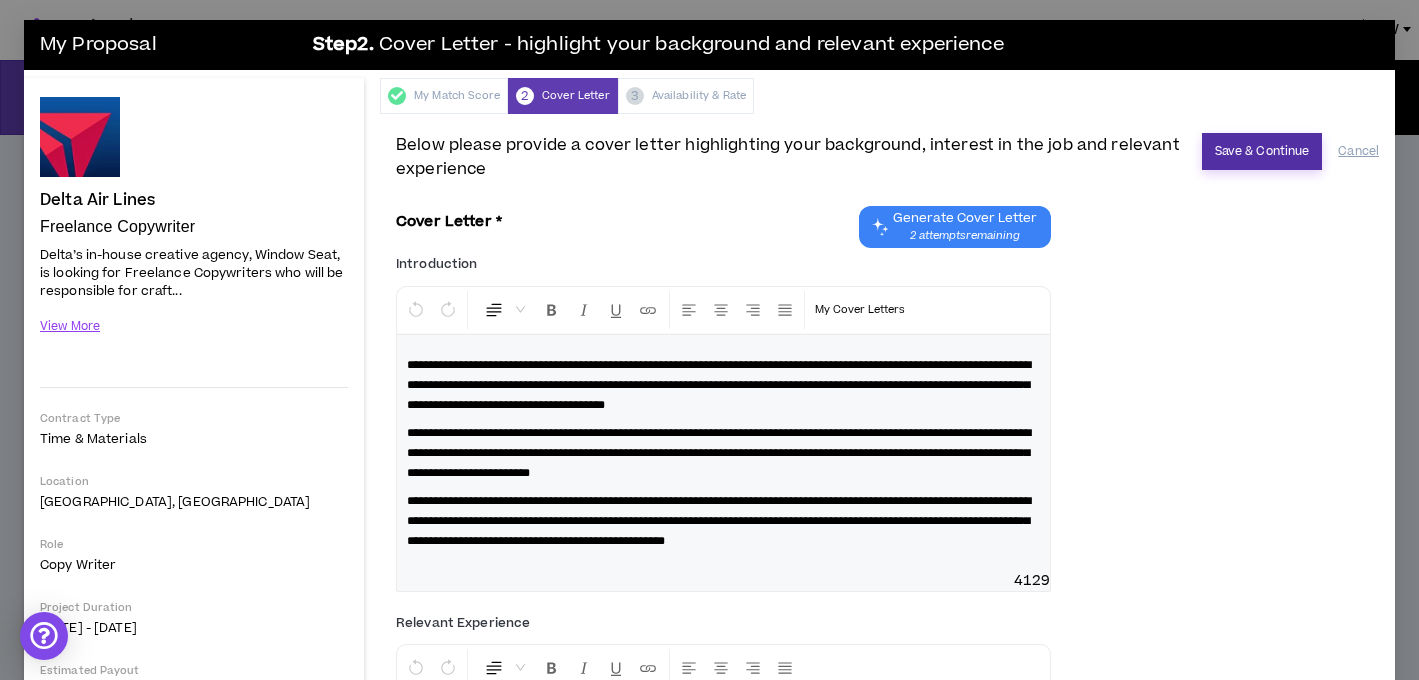 click on "Save & Continue" at bounding box center [1262, 151] 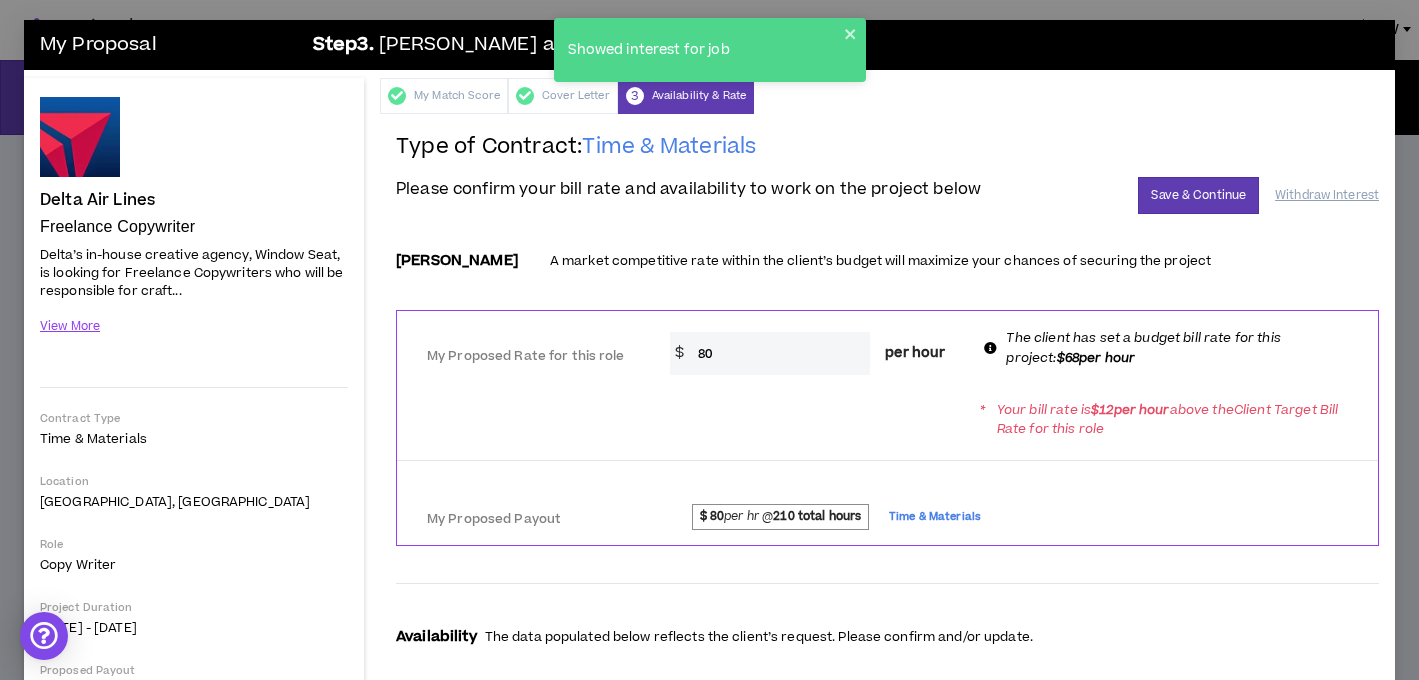 drag, startPoint x: 736, startPoint y: 355, endPoint x: 678, endPoint y: 355, distance: 58 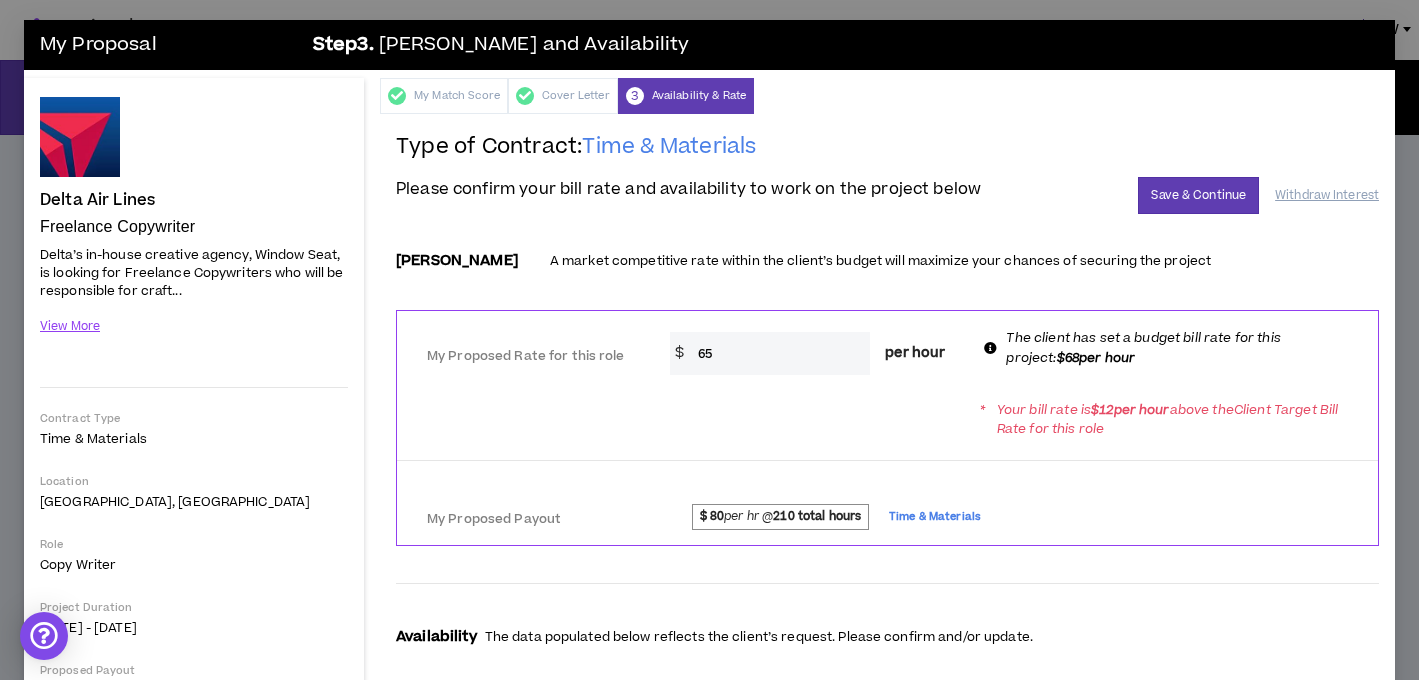 type on "65" 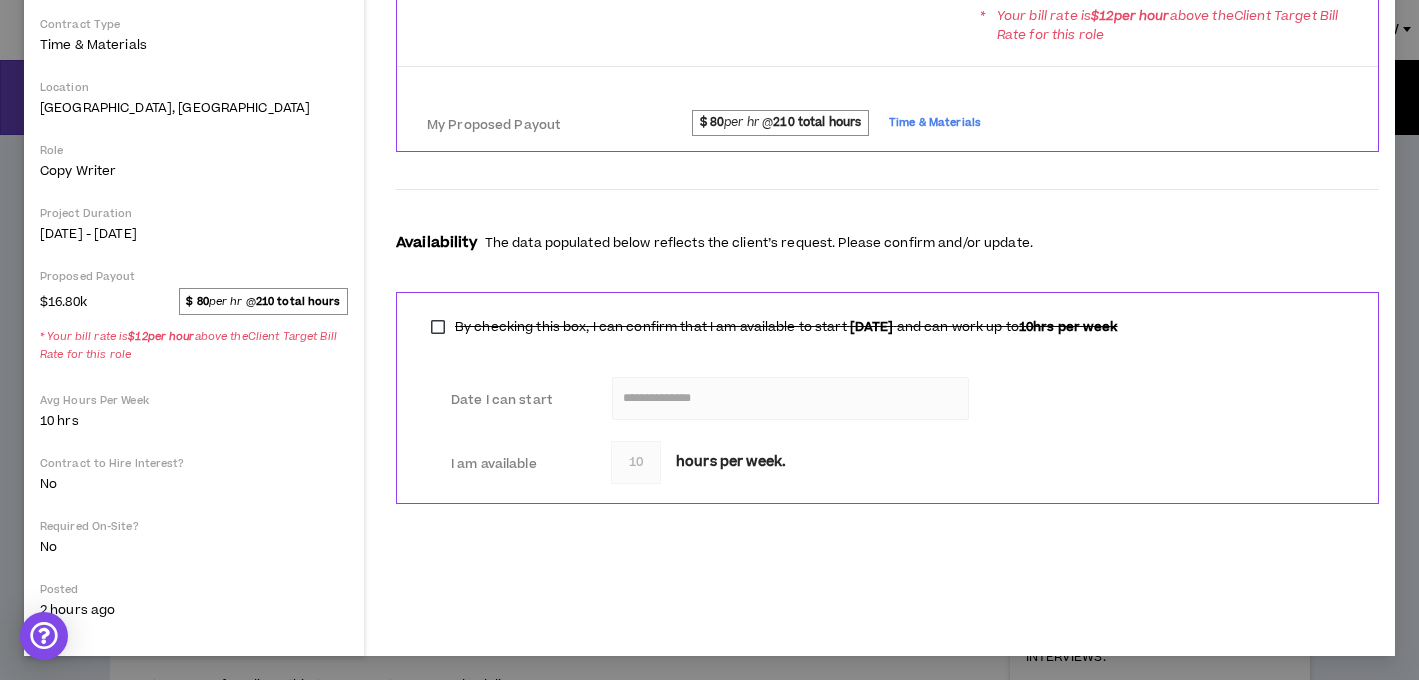scroll, scrollTop: 0, scrollLeft: 0, axis: both 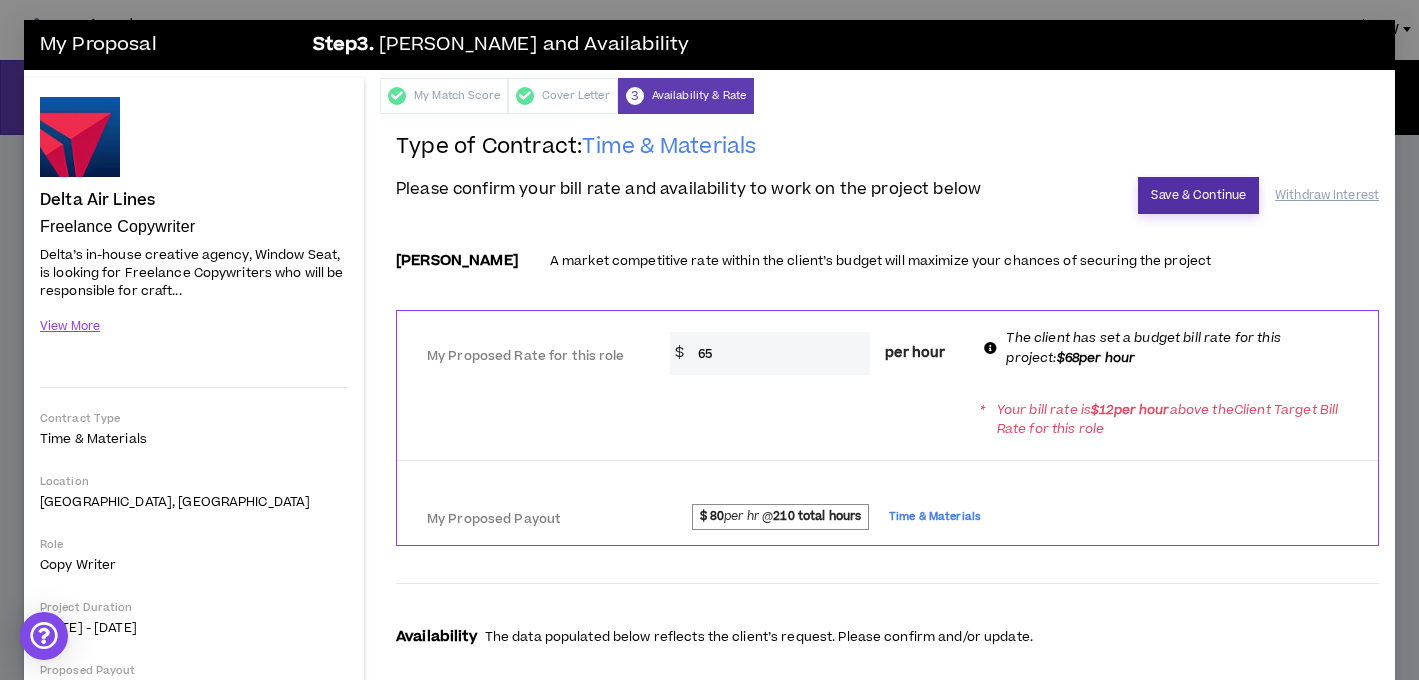 click on "Save & Continue" at bounding box center (1198, 195) 